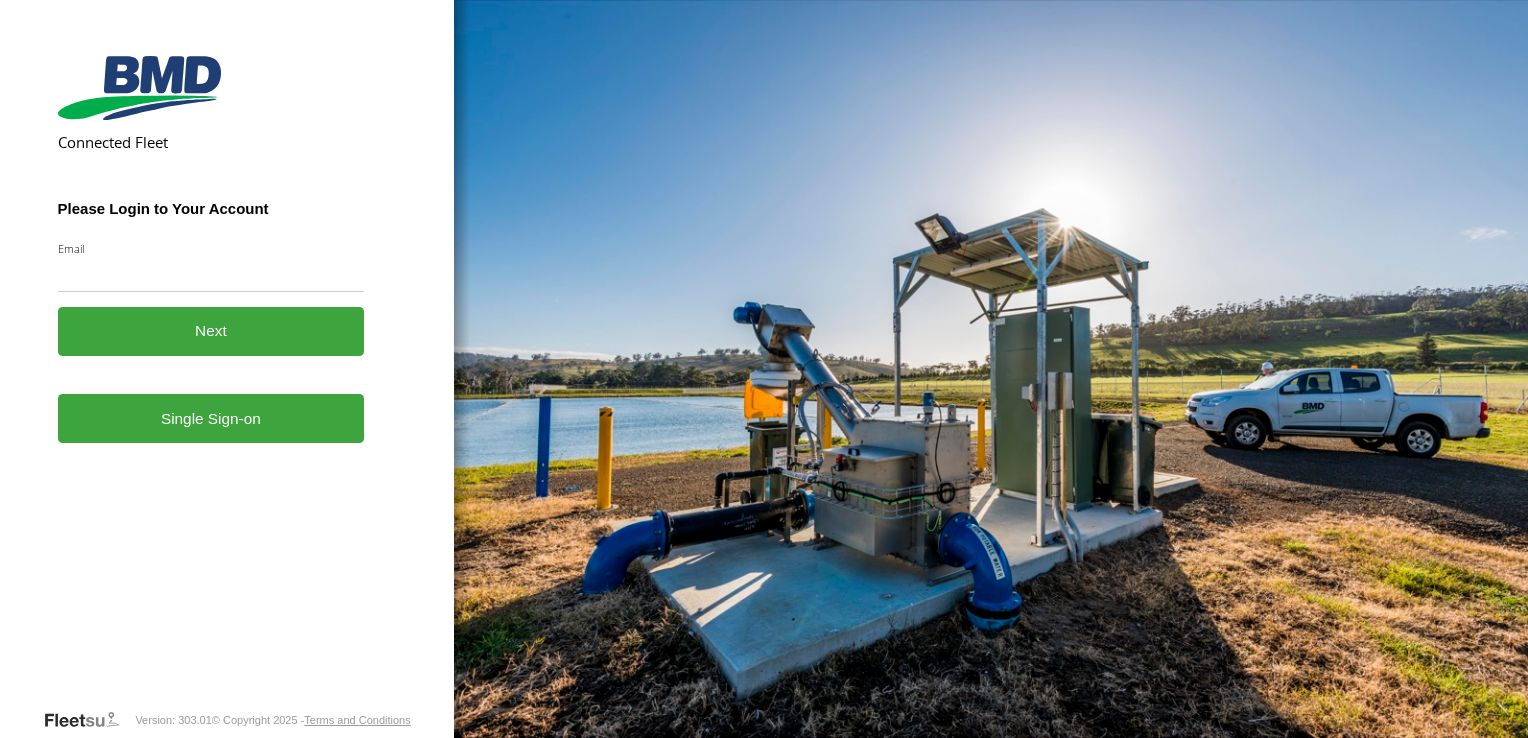scroll, scrollTop: 0, scrollLeft: 0, axis: both 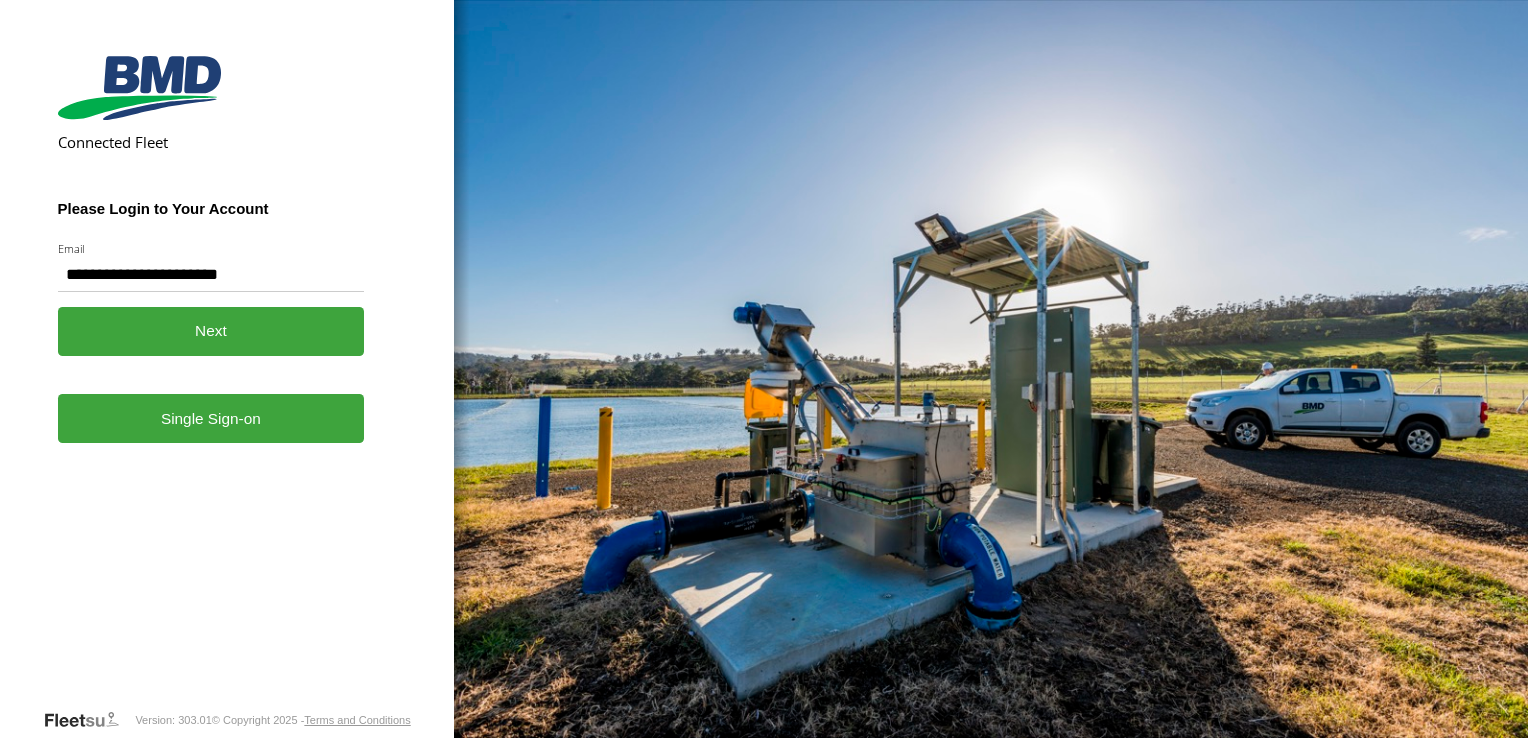 click on "Next" at bounding box center [211, 331] 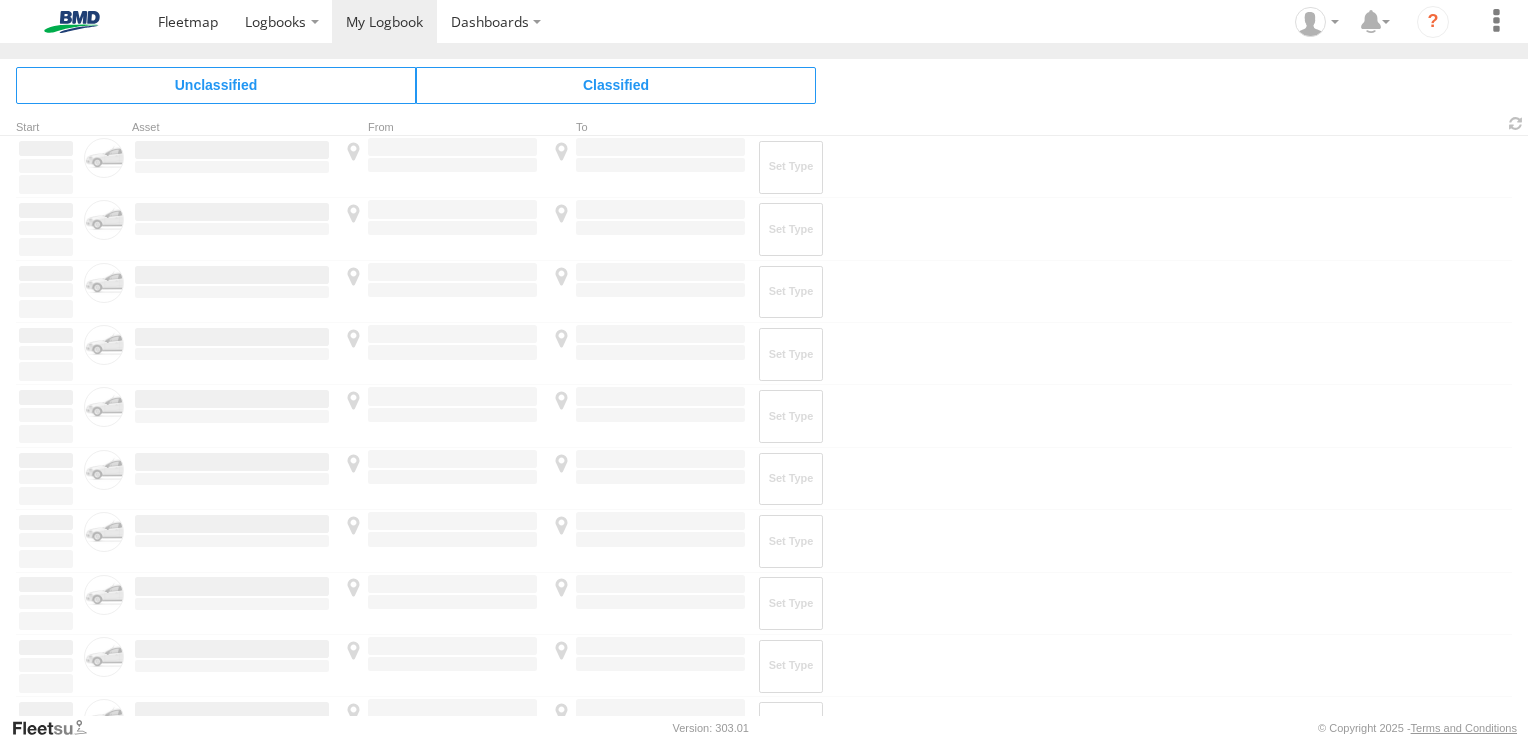 scroll, scrollTop: 0, scrollLeft: 0, axis: both 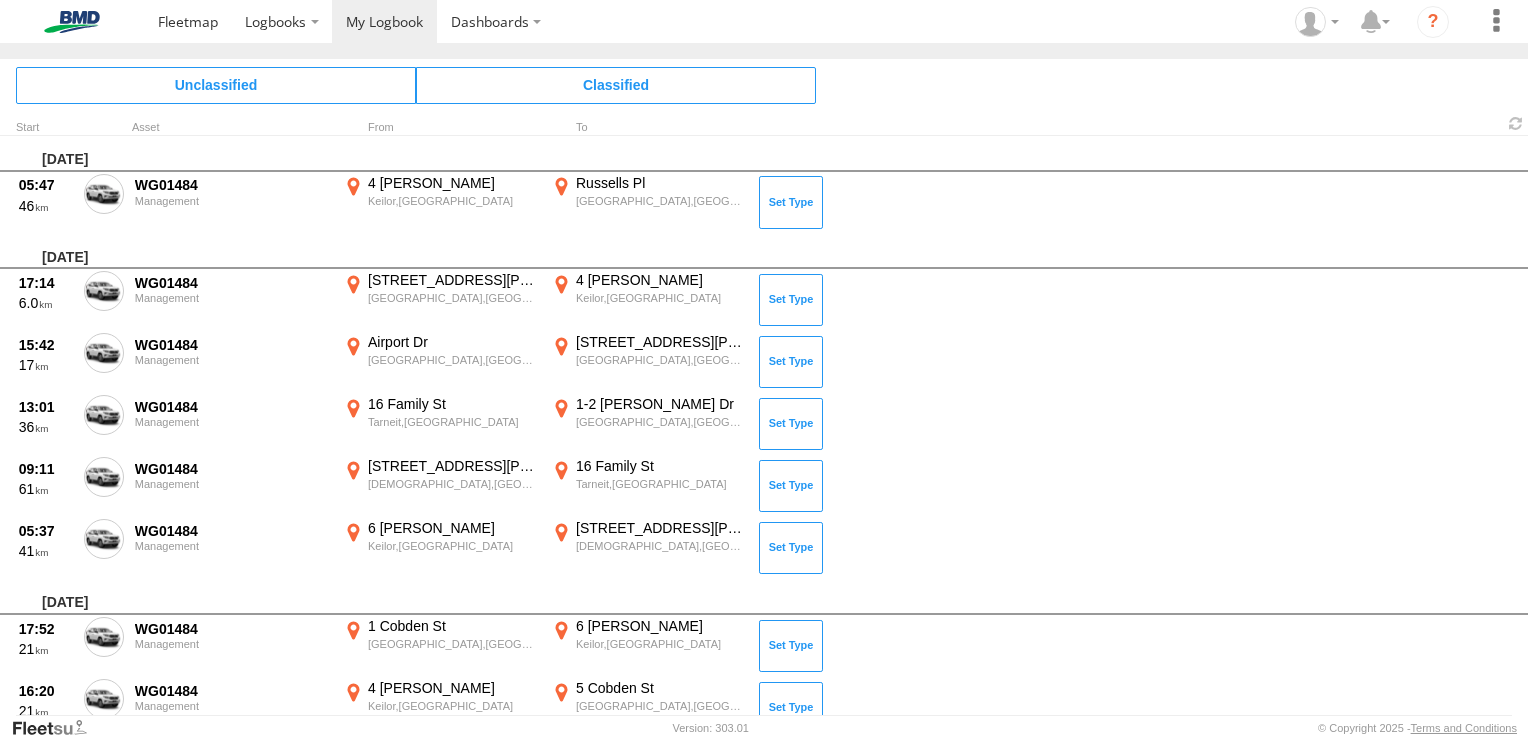 drag, startPoint x: 99, startPoint y: 190, endPoint x: 98, endPoint y: 203, distance: 13.038404 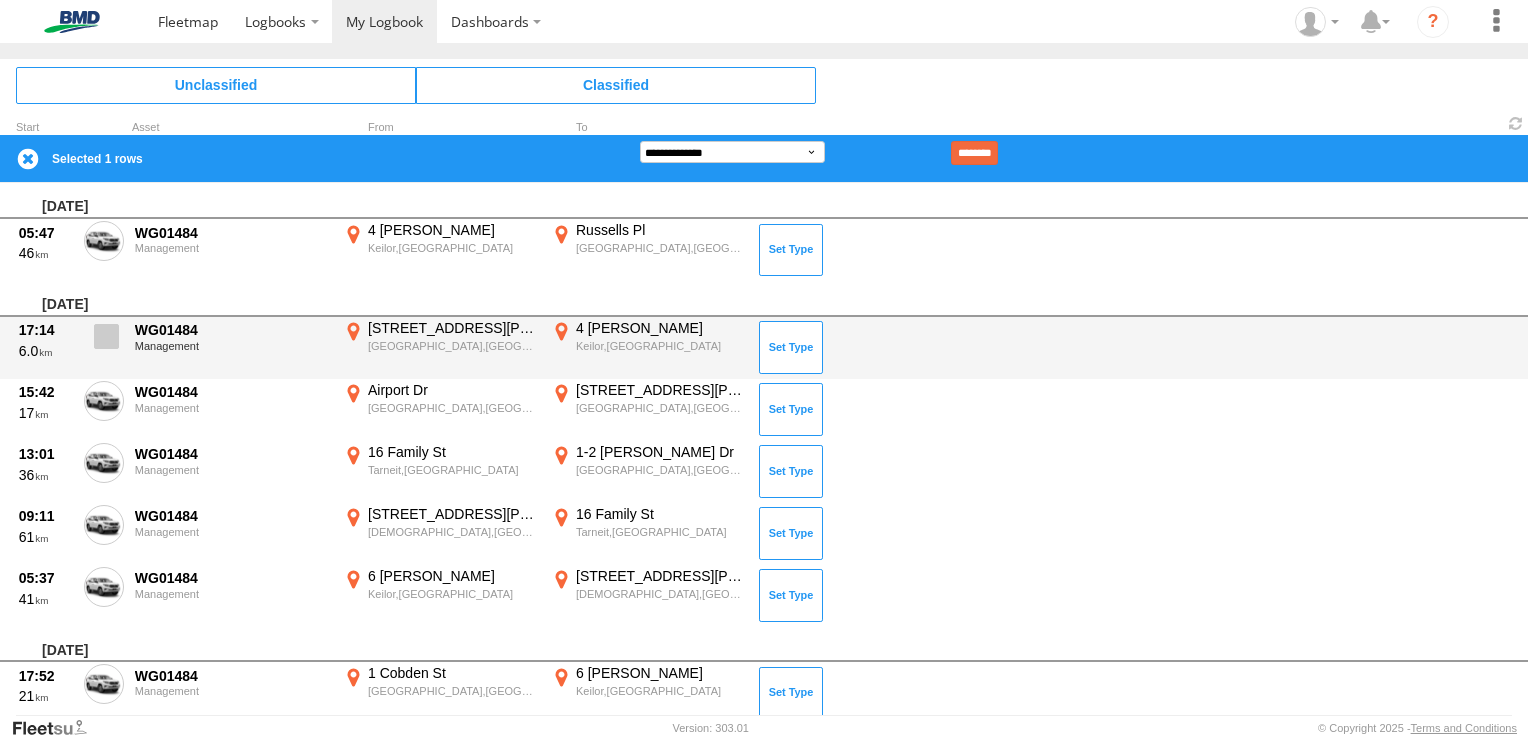 drag, startPoint x: 112, startPoint y: 329, endPoint x: 96, endPoint y: 343, distance: 21.260292 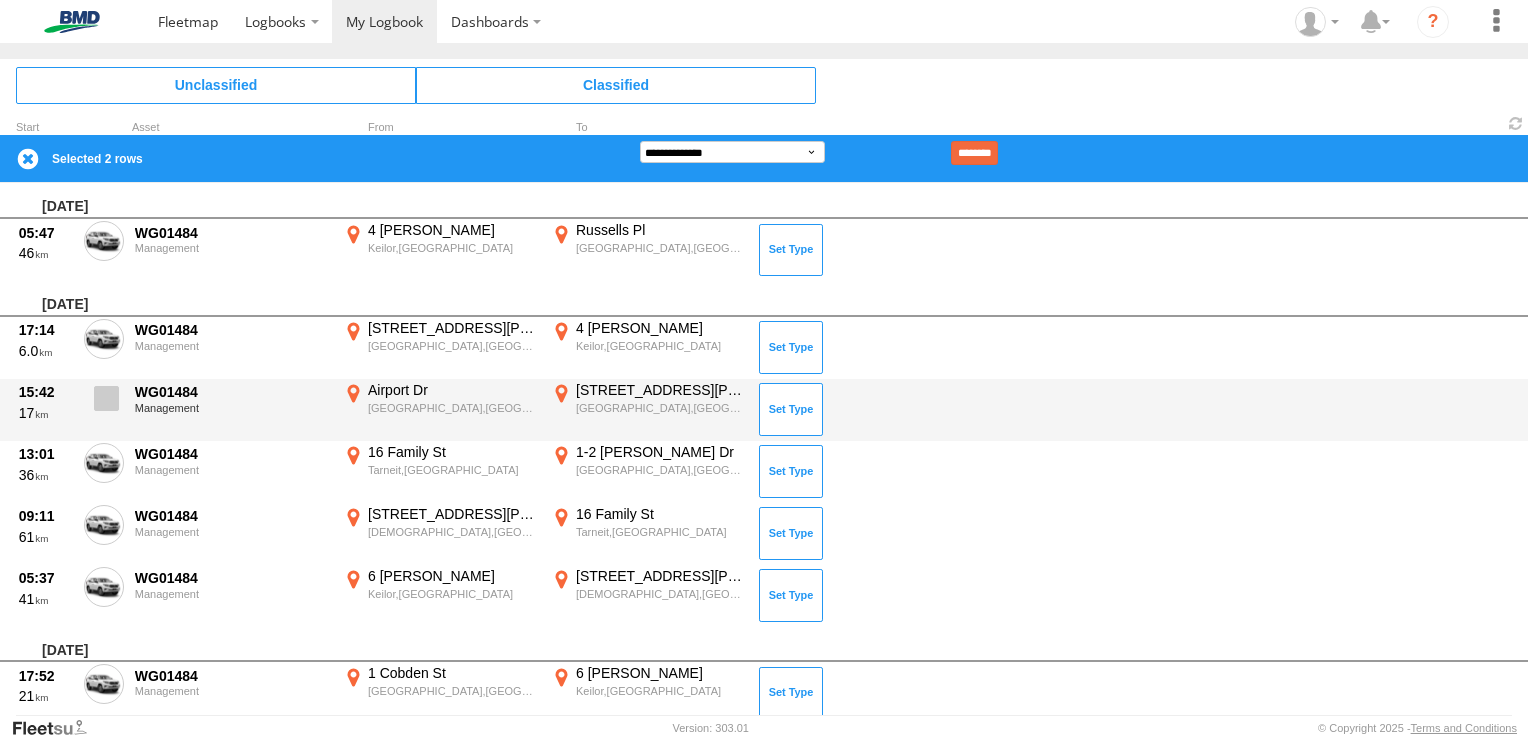 click at bounding box center (106, 398) 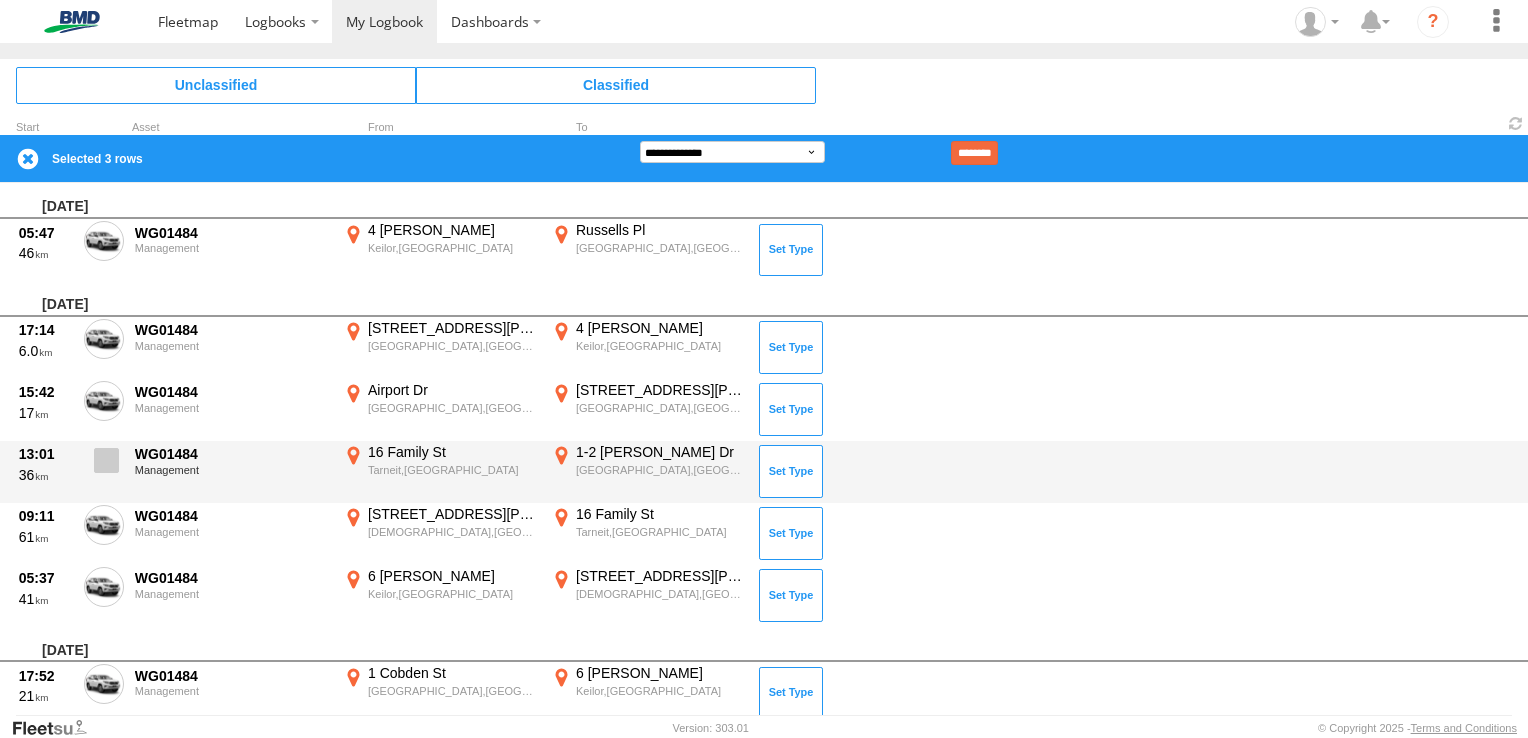 click at bounding box center [106, 460] 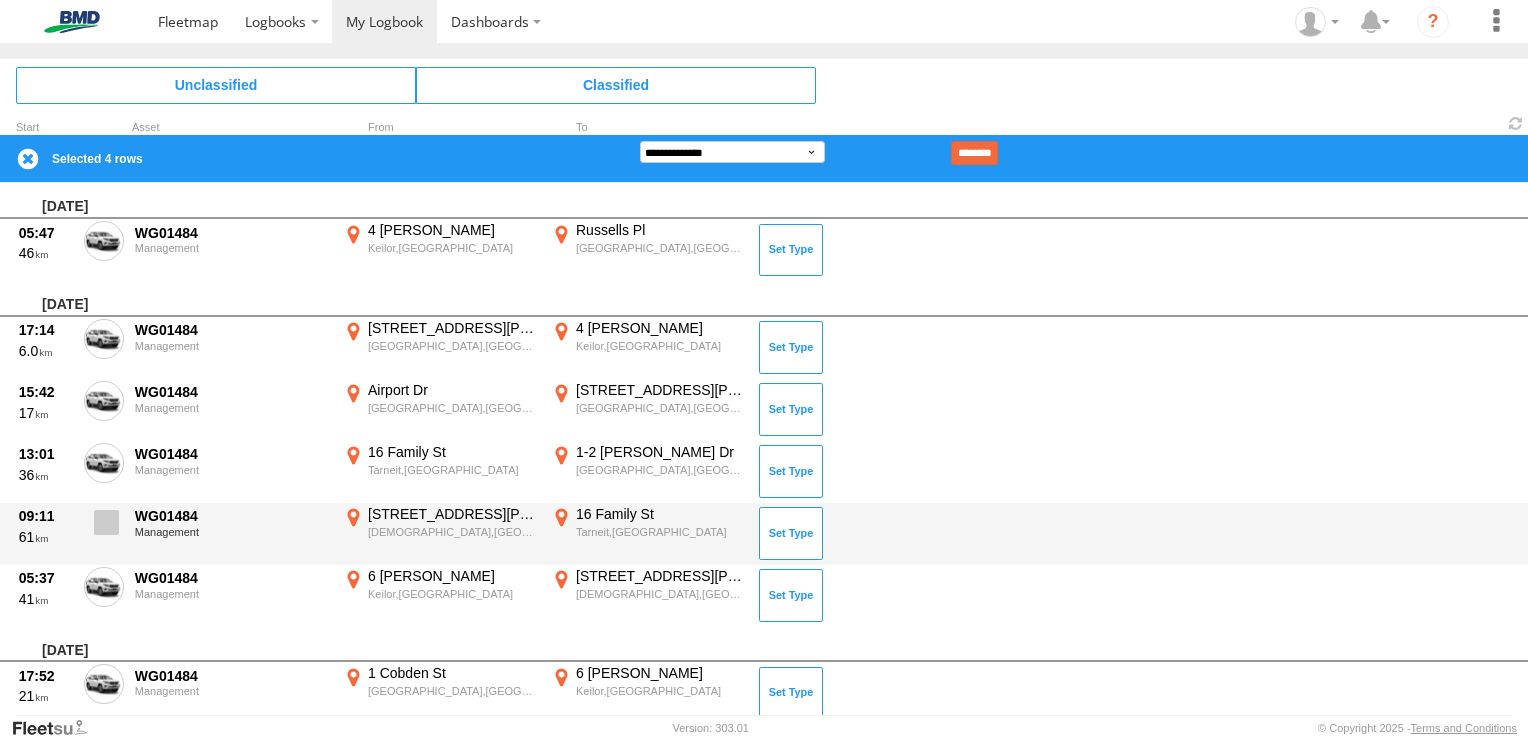 click at bounding box center (106, 522) 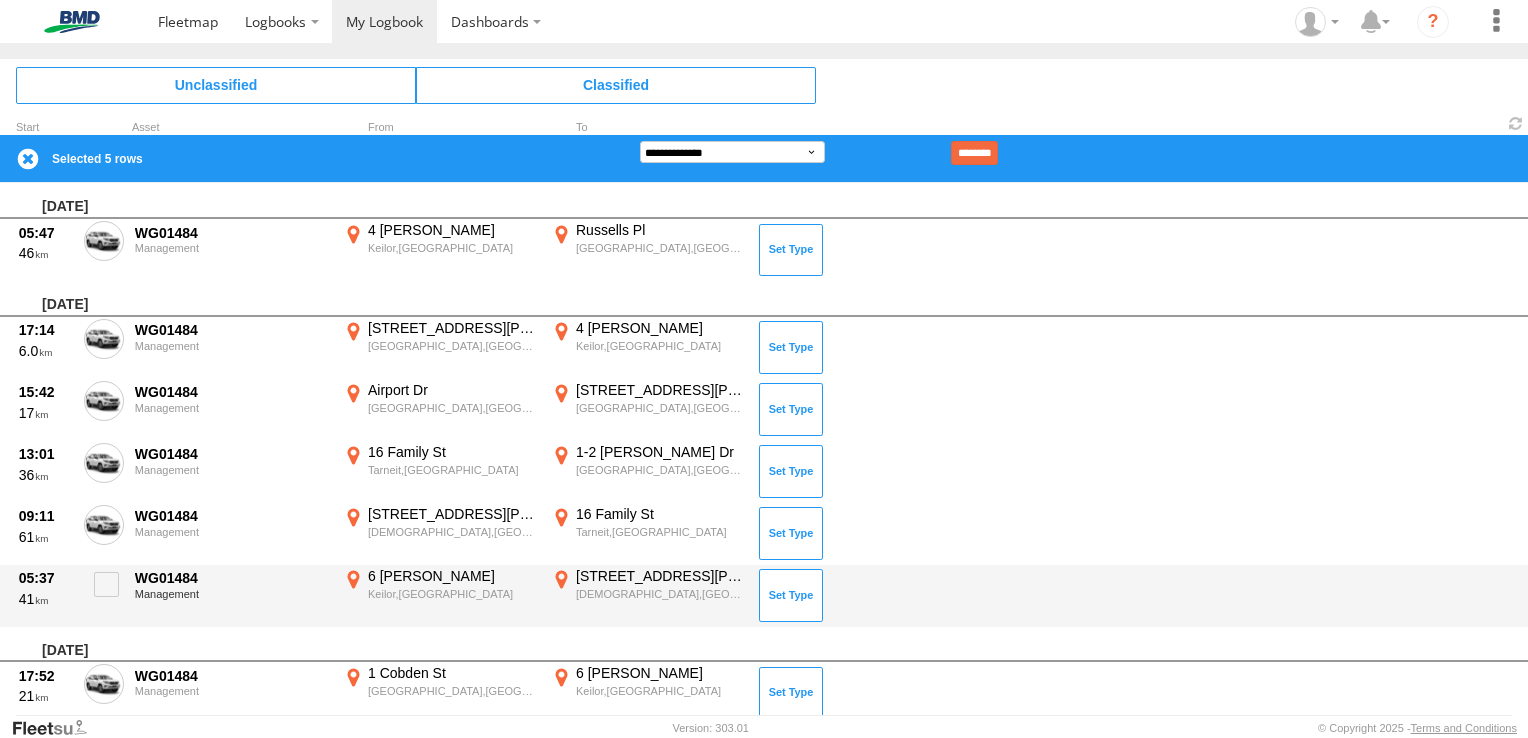 drag, startPoint x: 107, startPoint y: 581, endPoint x: 129, endPoint y: 572, distance: 23.769728 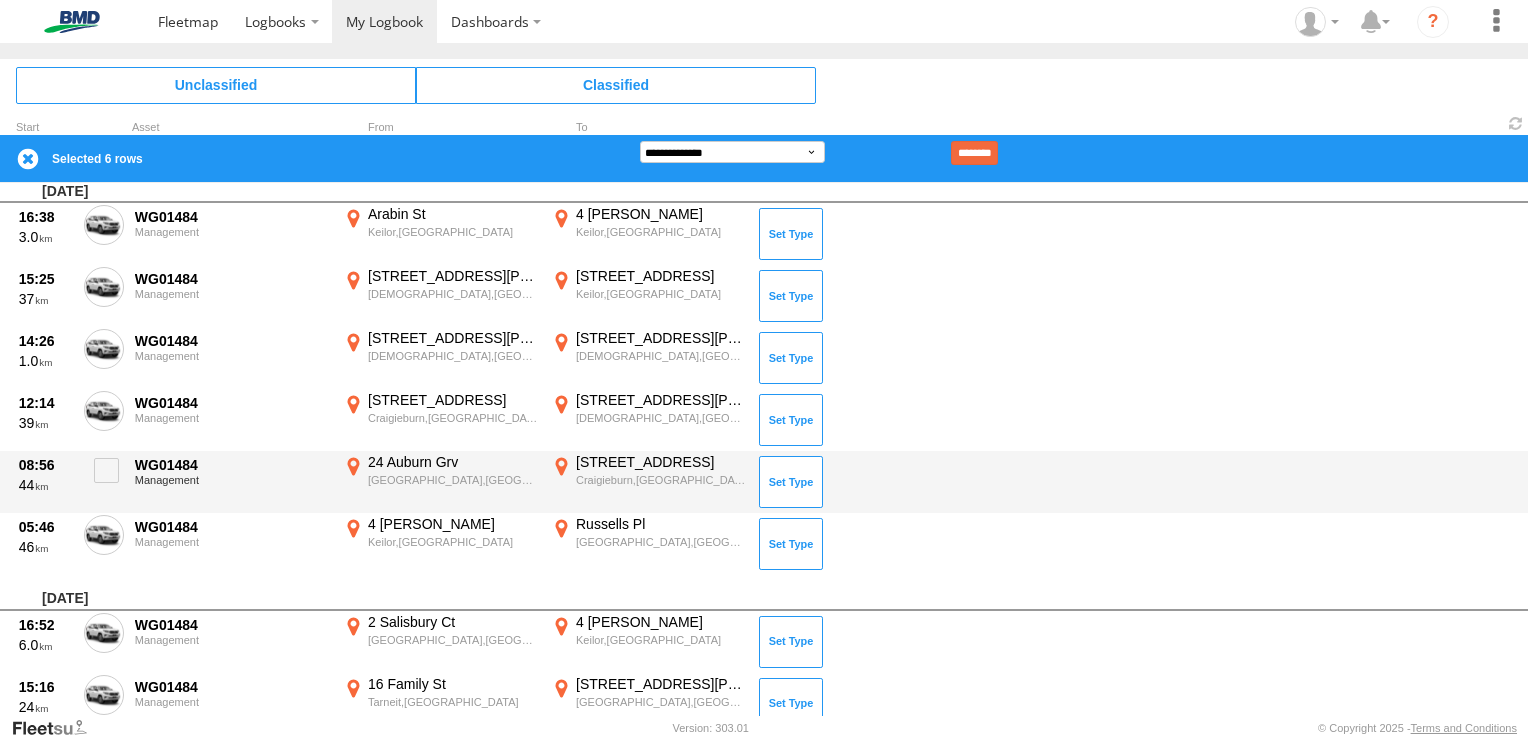 scroll, scrollTop: 1400, scrollLeft: 0, axis: vertical 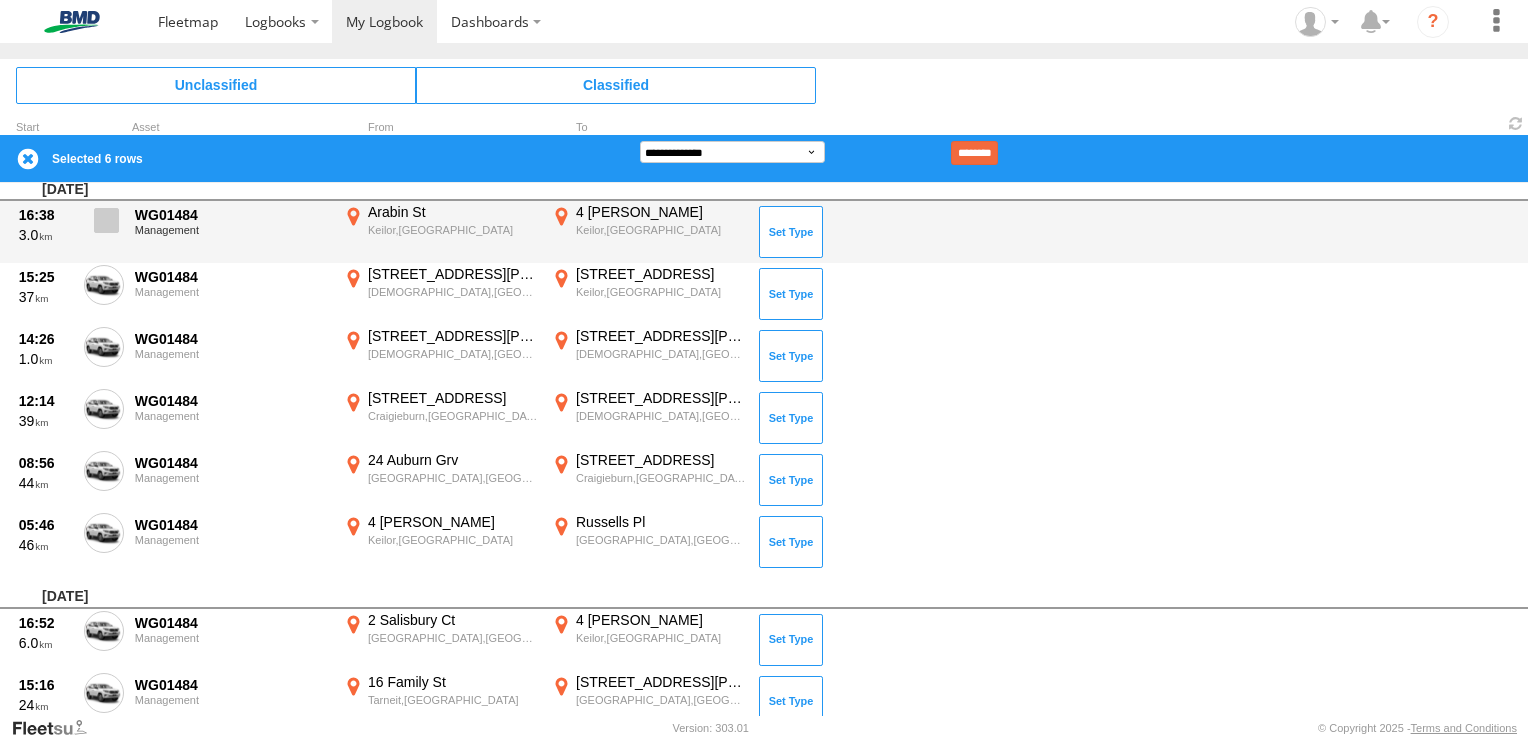 click at bounding box center (106, 220) 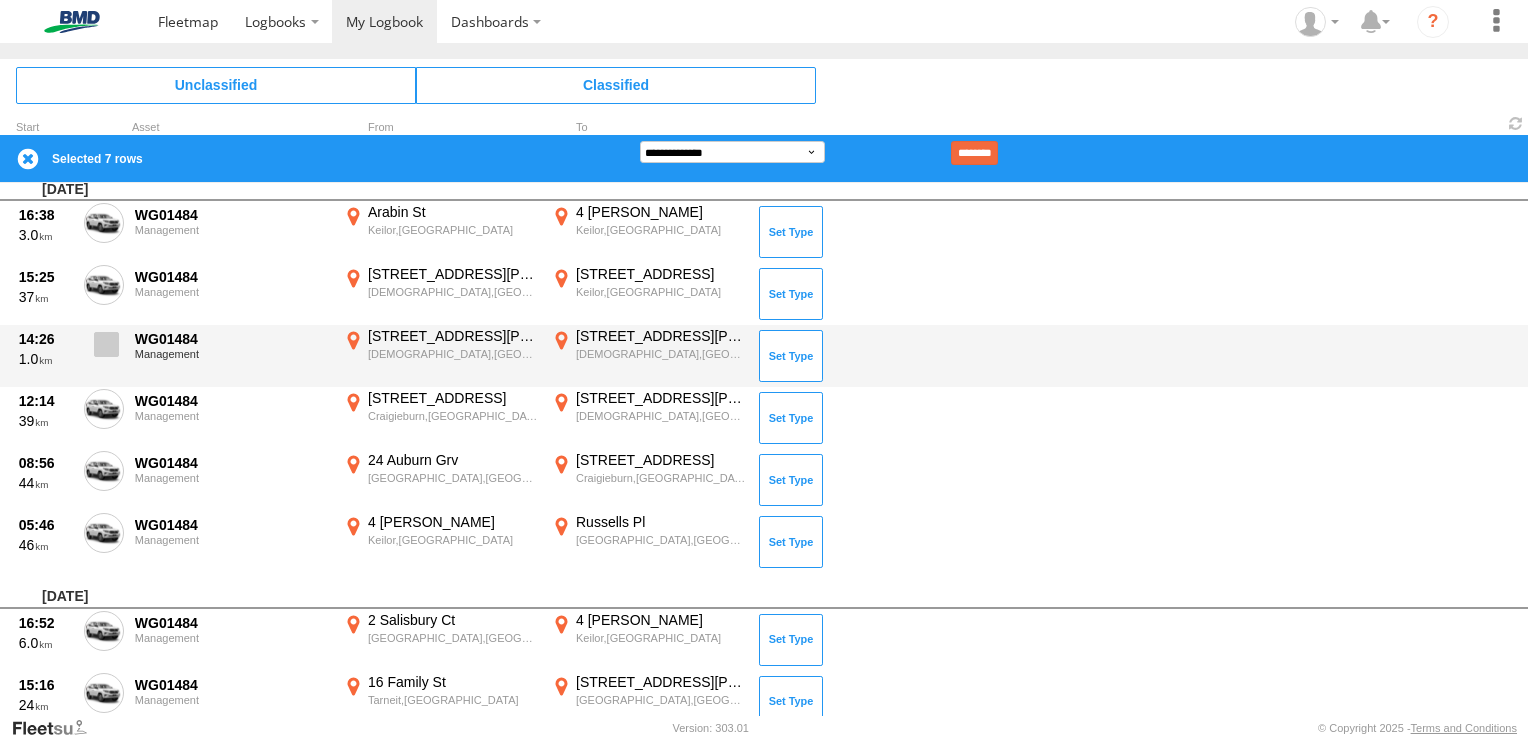 drag, startPoint x: 97, startPoint y: 282, endPoint x: 105, endPoint y: 330, distance: 48.6621 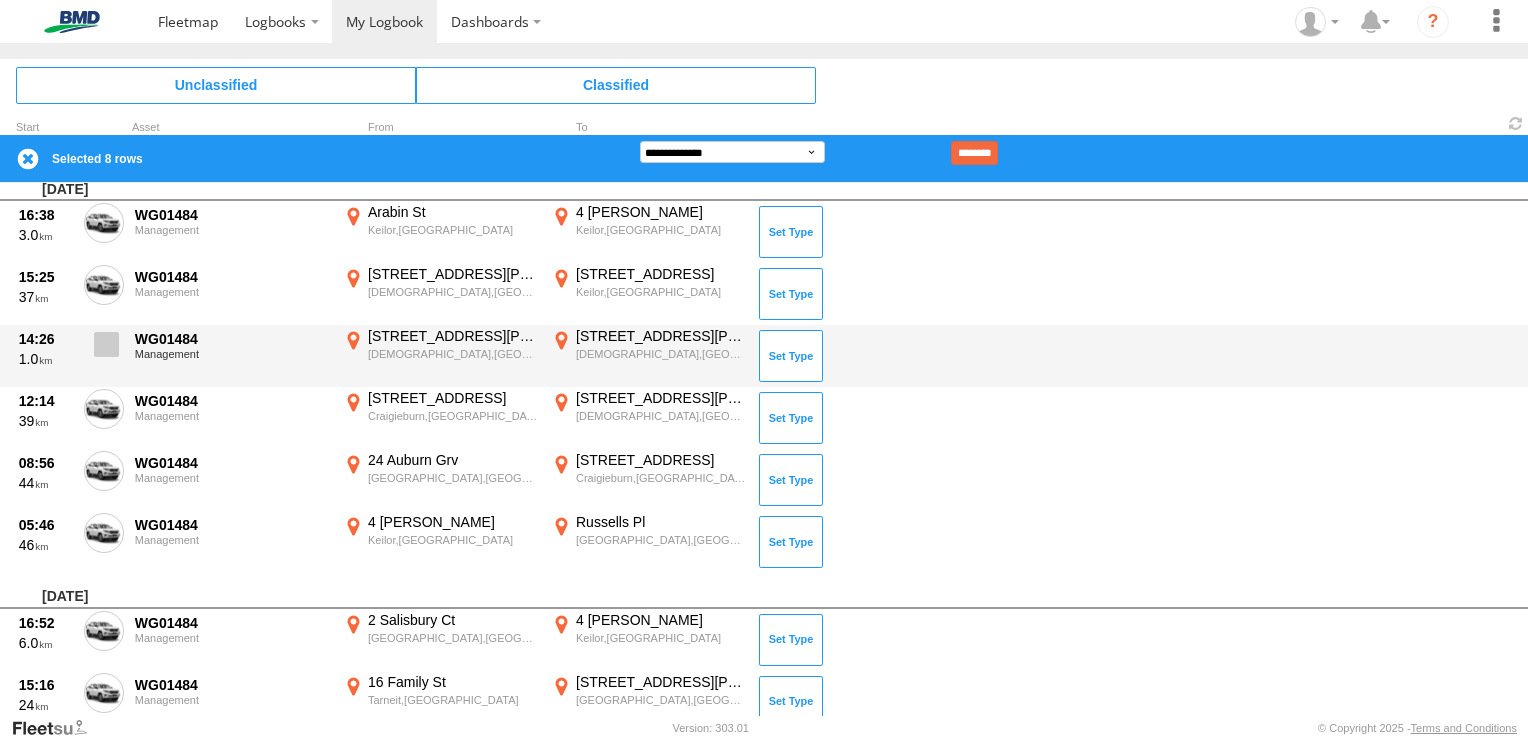 click at bounding box center [104, 350] 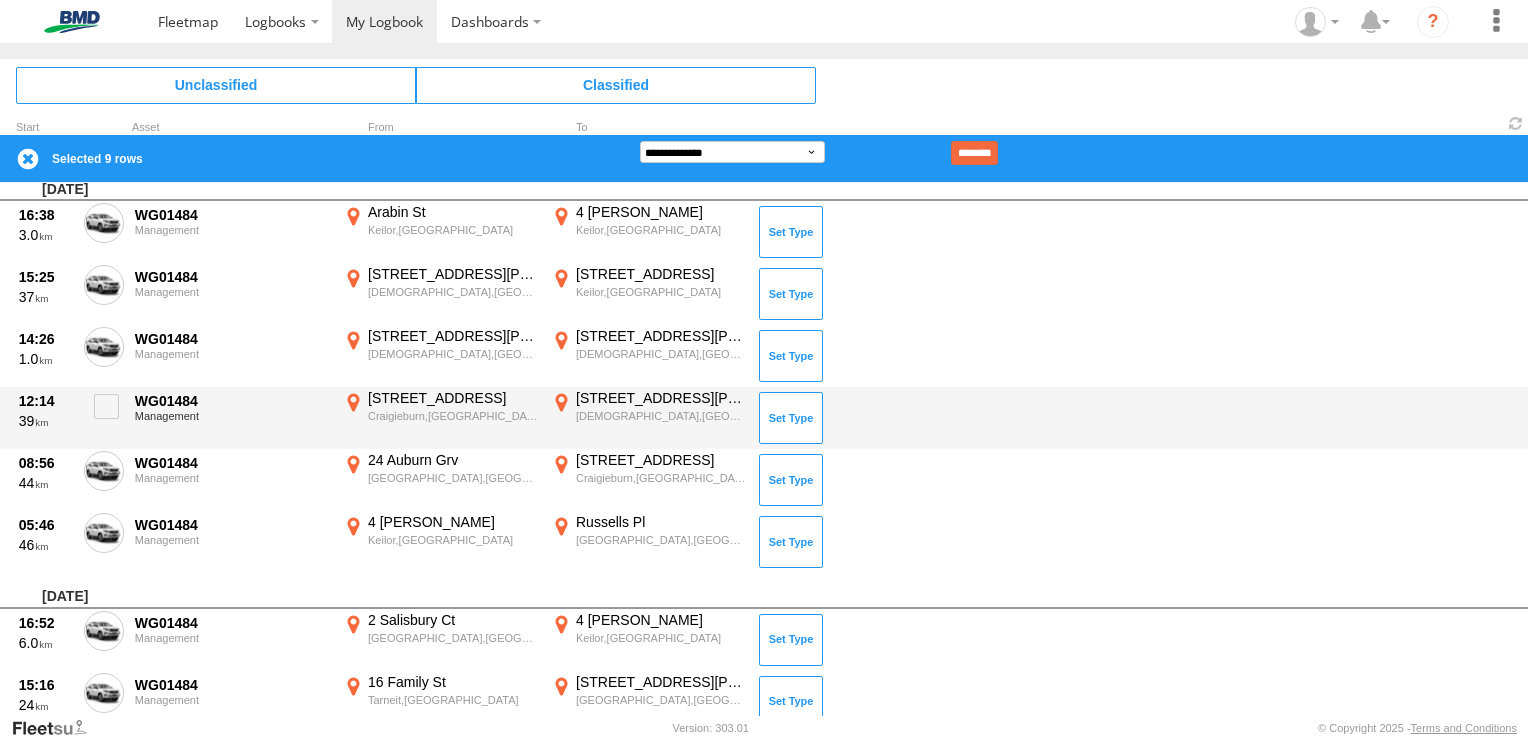 drag, startPoint x: 107, startPoint y: 409, endPoint x: 112, endPoint y: 444, distance: 35.35534 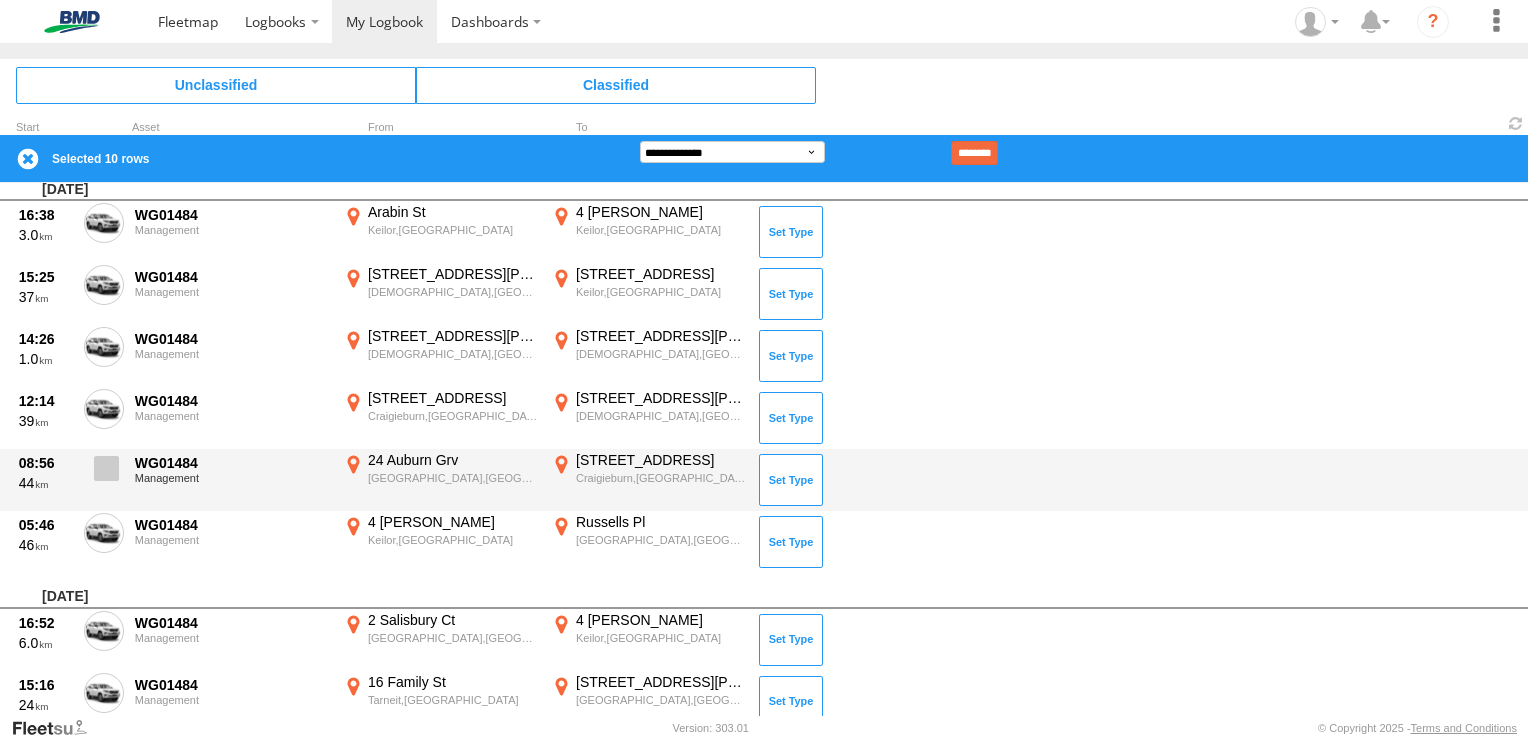 click at bounding box center (106, 468) 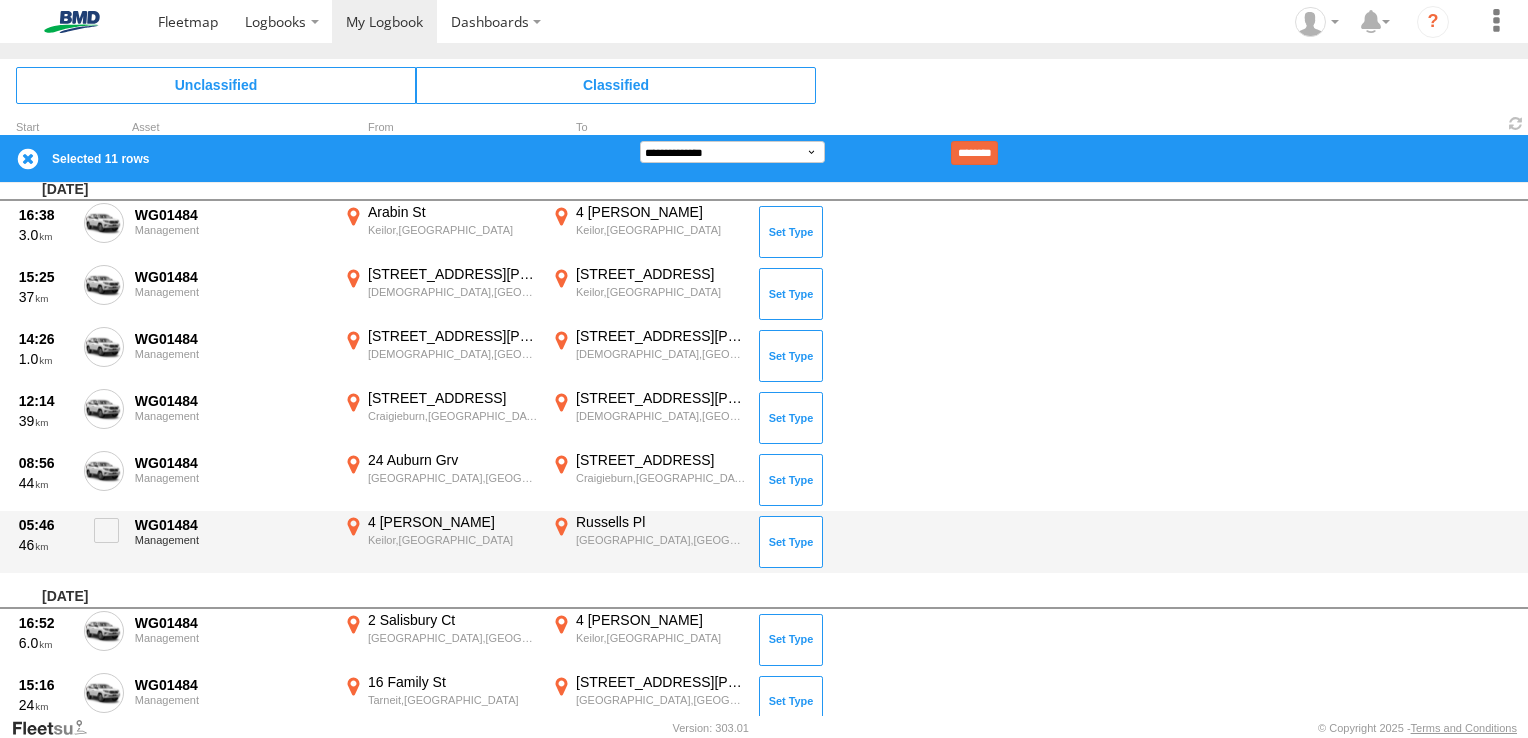 drag, startPoint x: 108, startPoint y: 533, endPoint x: 160, endPoint y: 544, distance: 53.15073 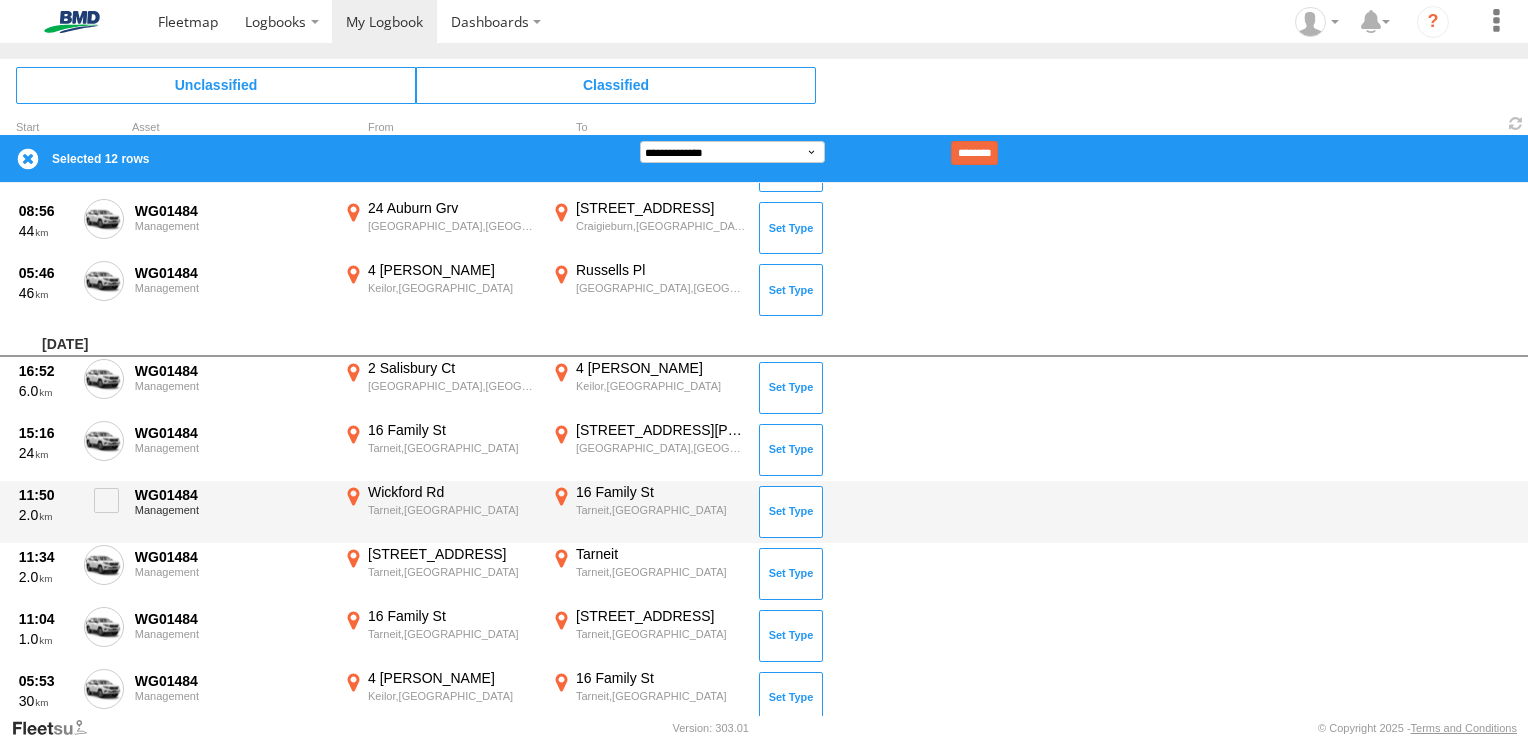 scroll, scrollTop: 1800, scrollLeft: 0, axis: vertical 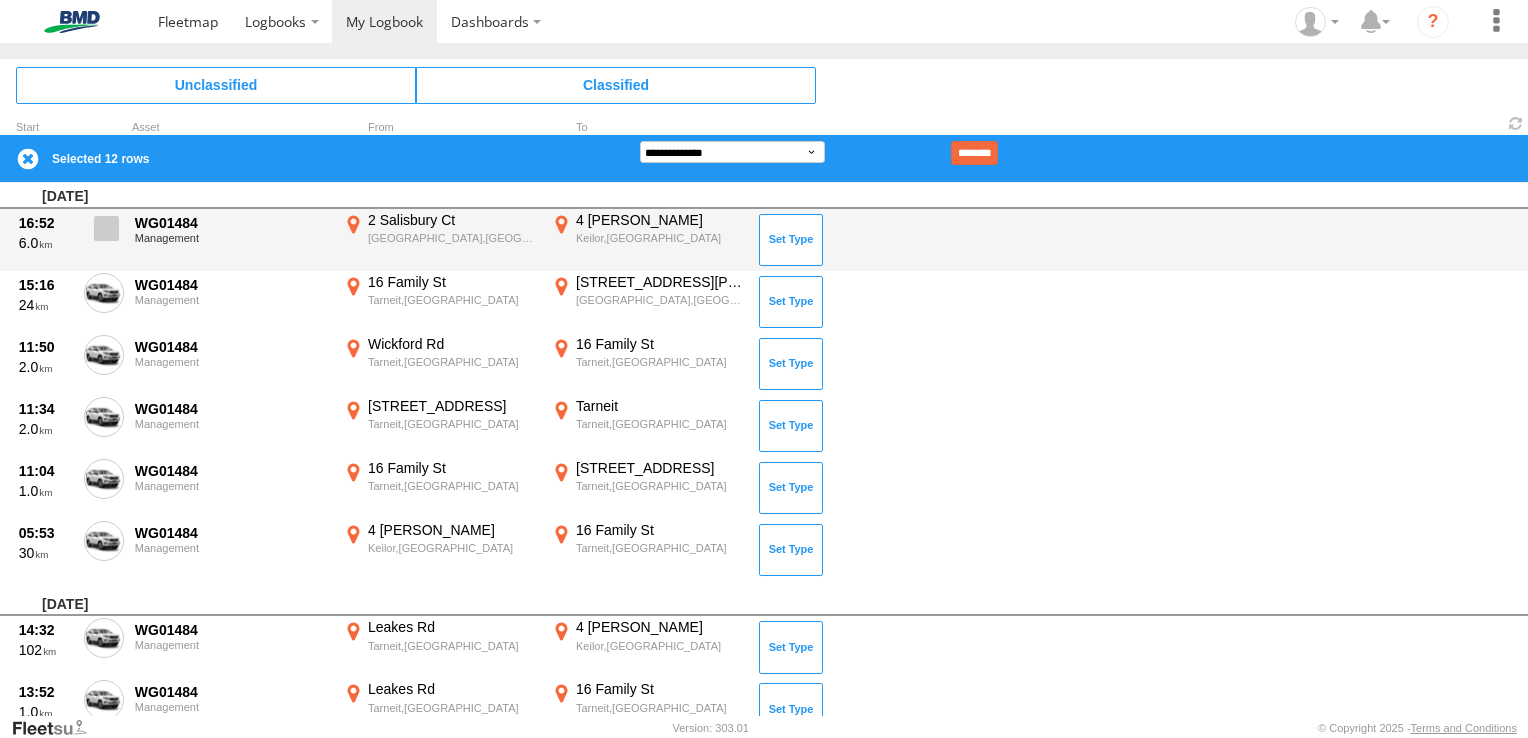 click at bounding box center (106, 228) 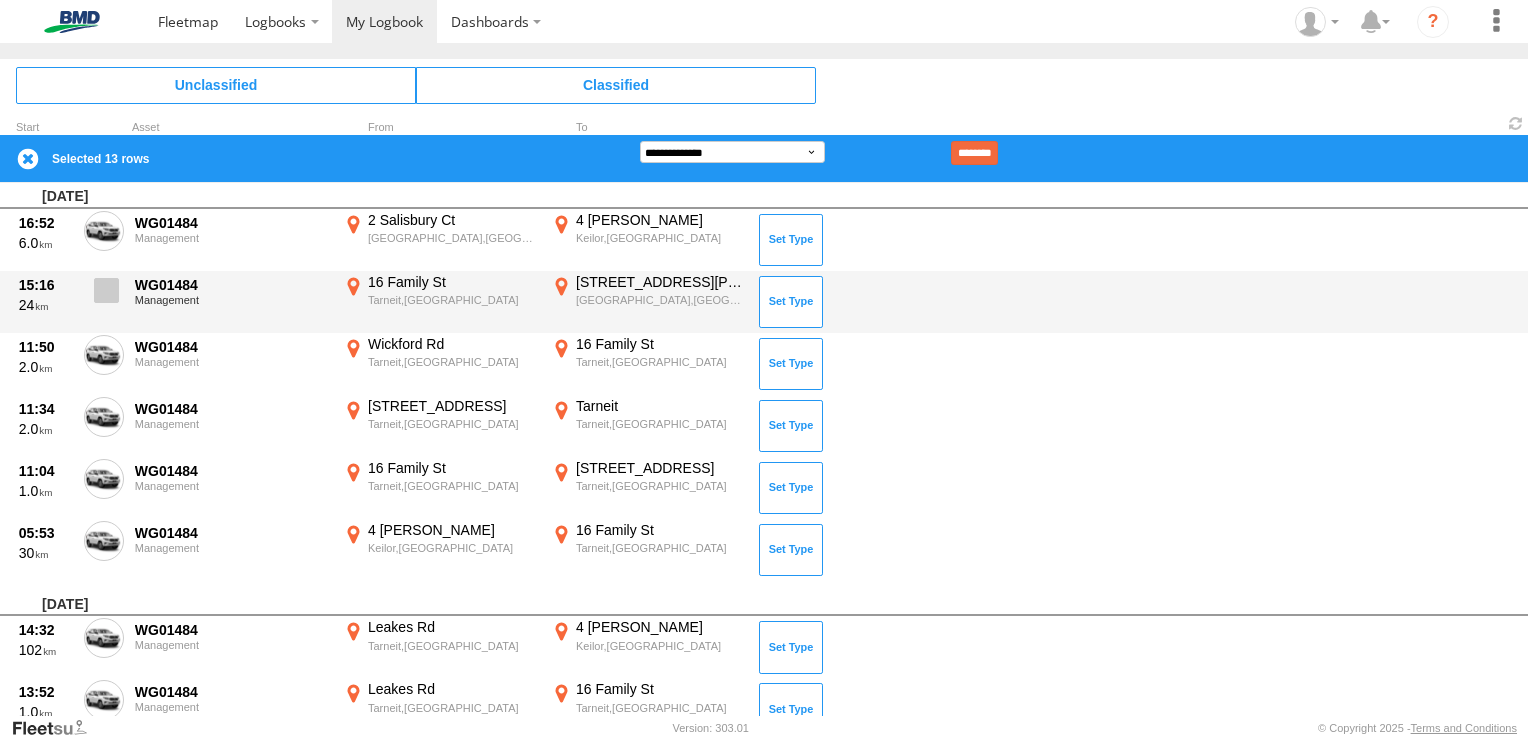 click at bounding box center (106, 290) 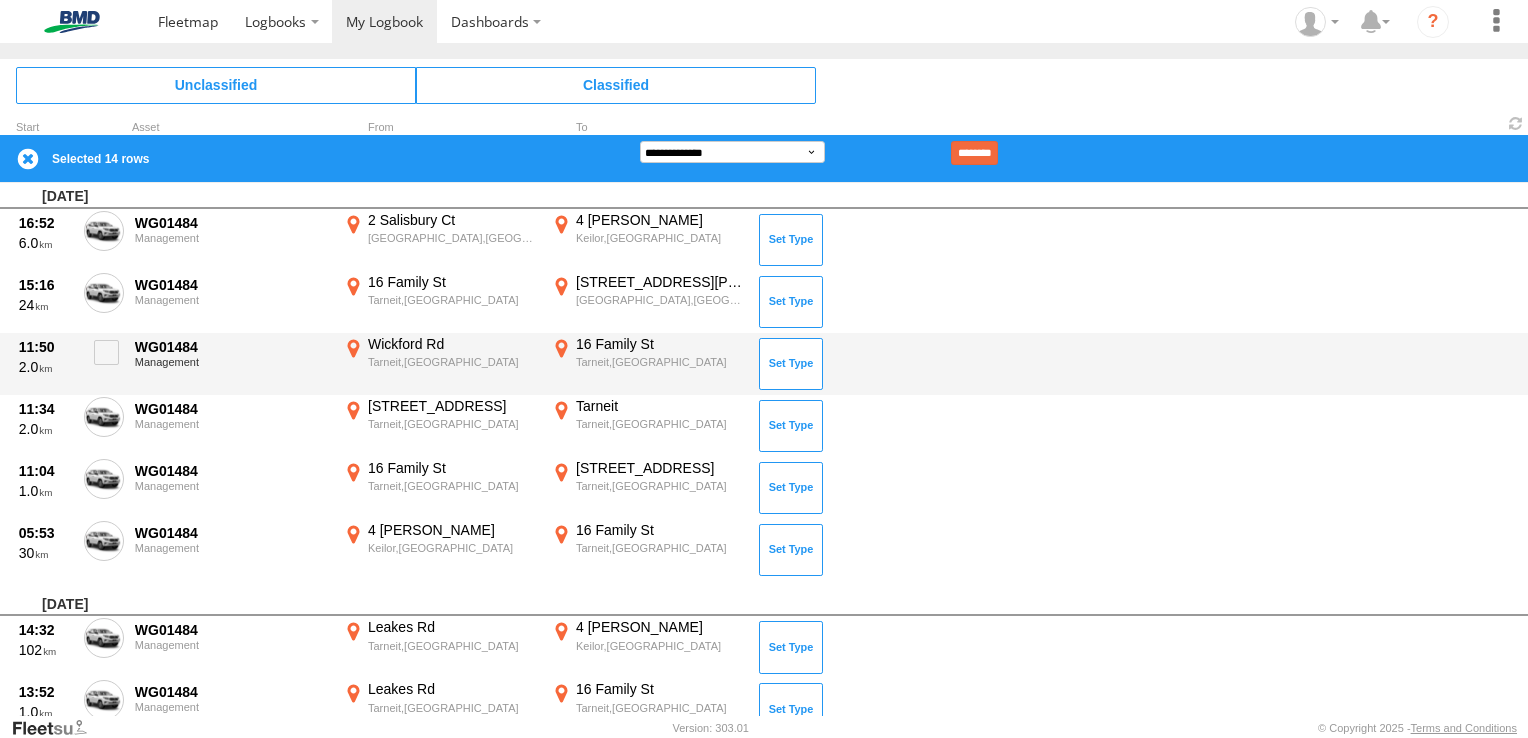drag, startPoint x: 108, startPoint y: 345, endPoint x: 103, endPoint y: 389, distance: 44.28318 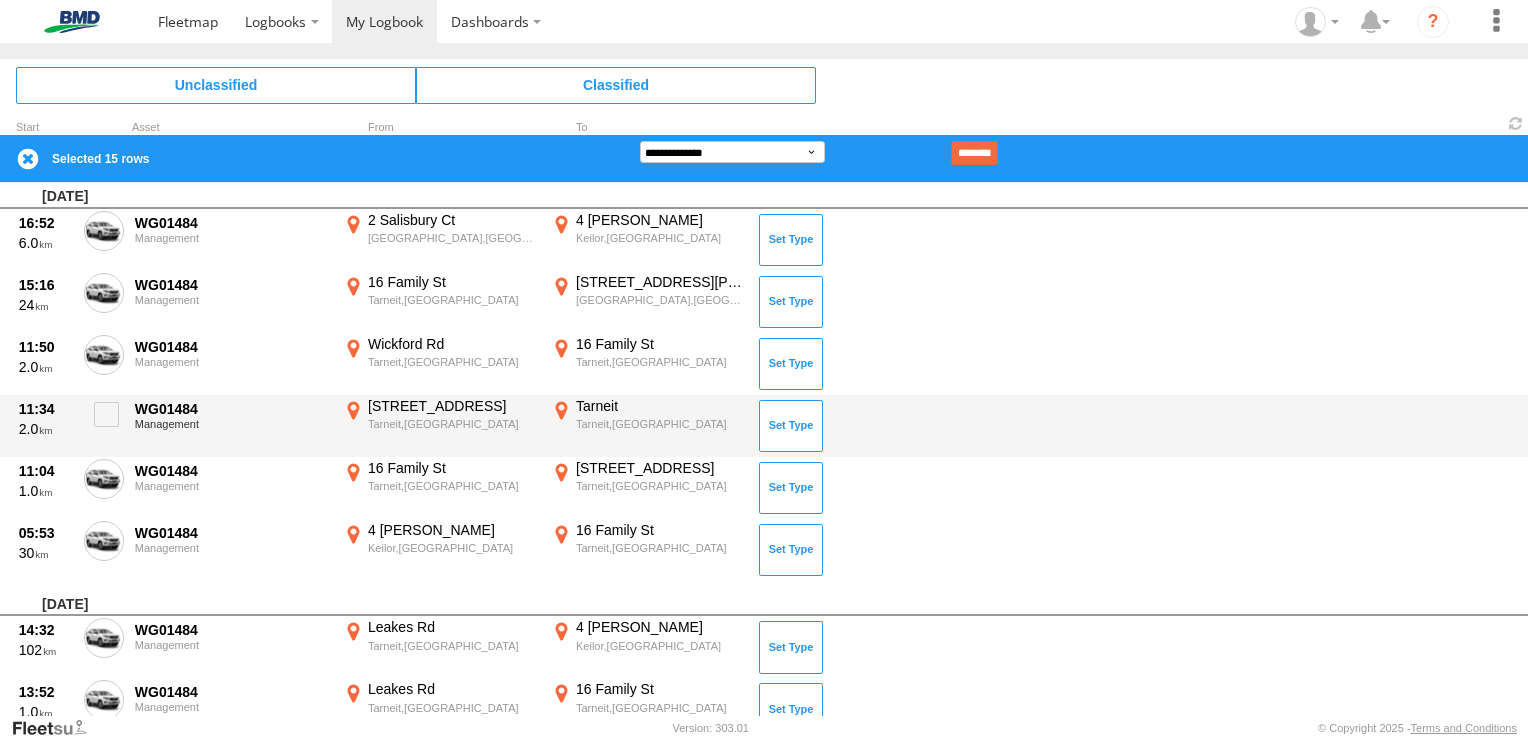 drag, startPoint x: 103, startPoint y: 409, endPoint x: 108, endPoint y: 441, distance: 32.38827 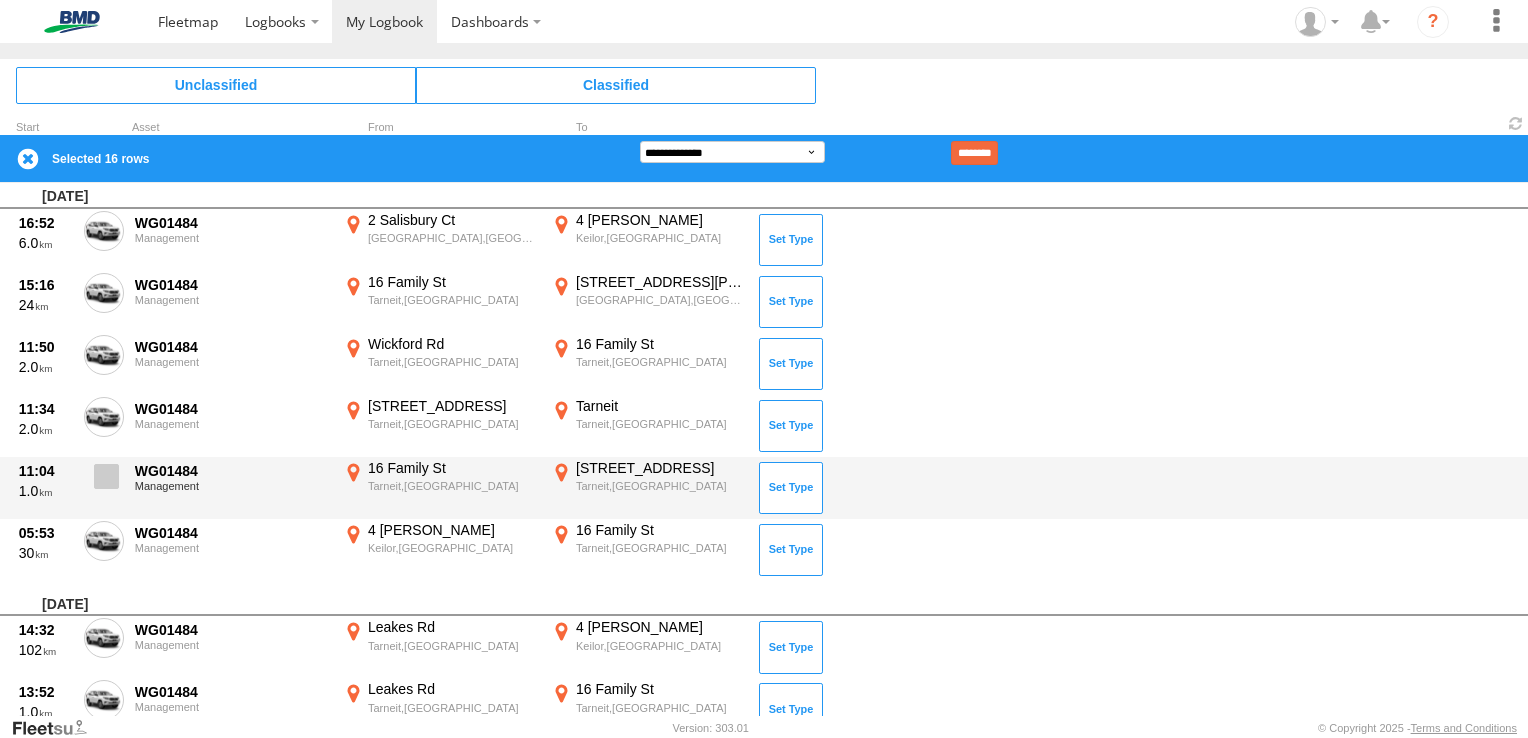 drag, startPoint x: 110, startPoint y: 477, endPoint x: 103, endPoint y: 508, distance: 31.780497 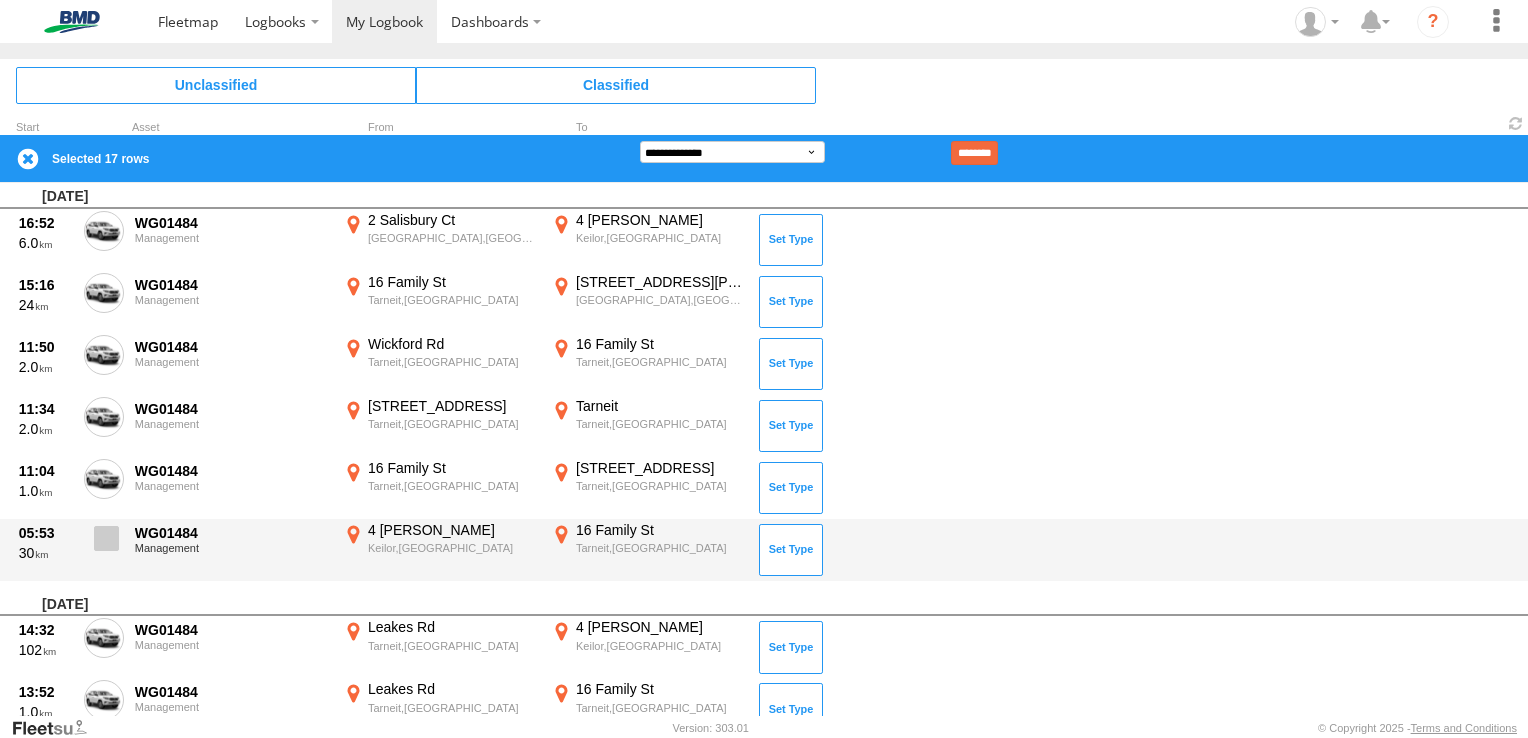 click at bounding box center (106, 538) 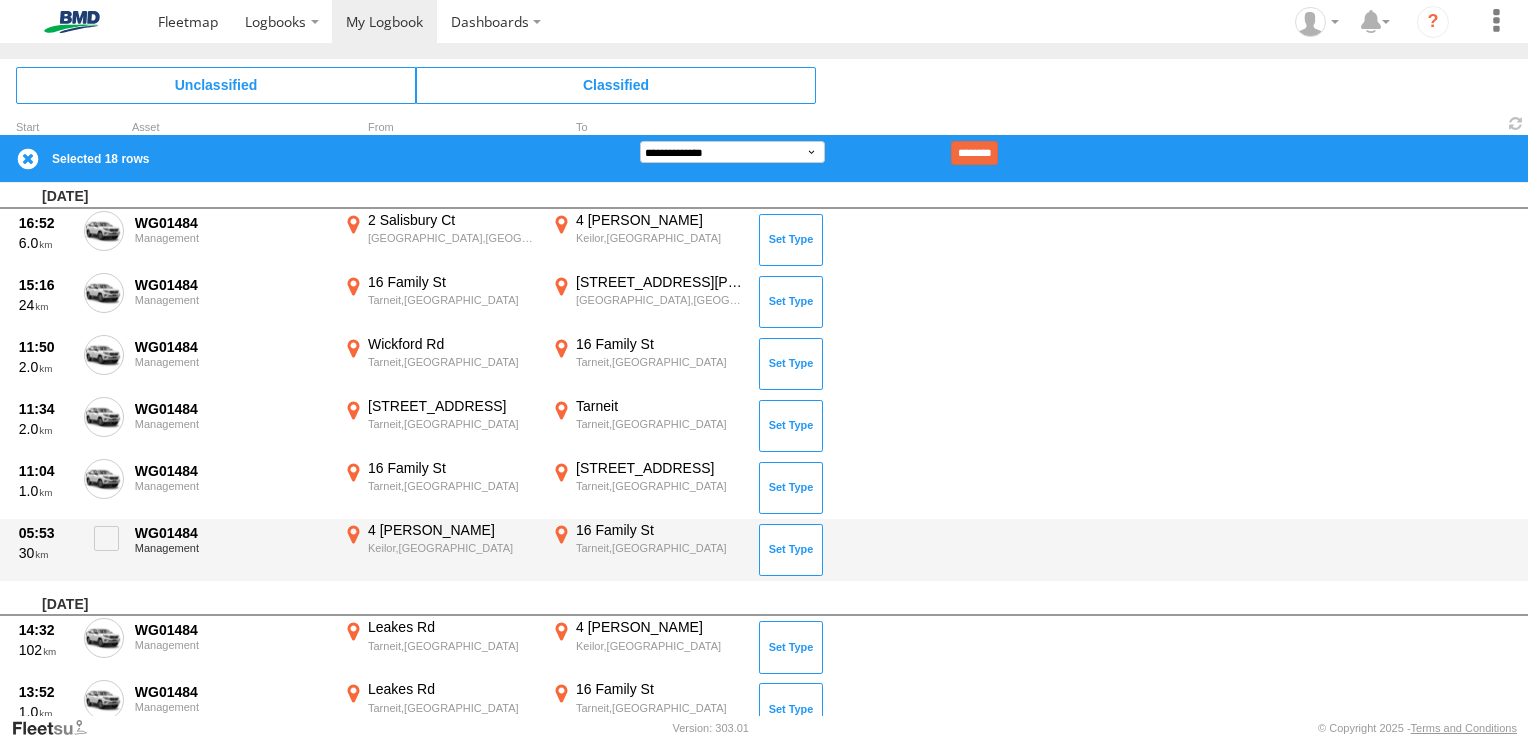 scroll, scrollTop: 2000, scrollLeft: 0, axis: vertical 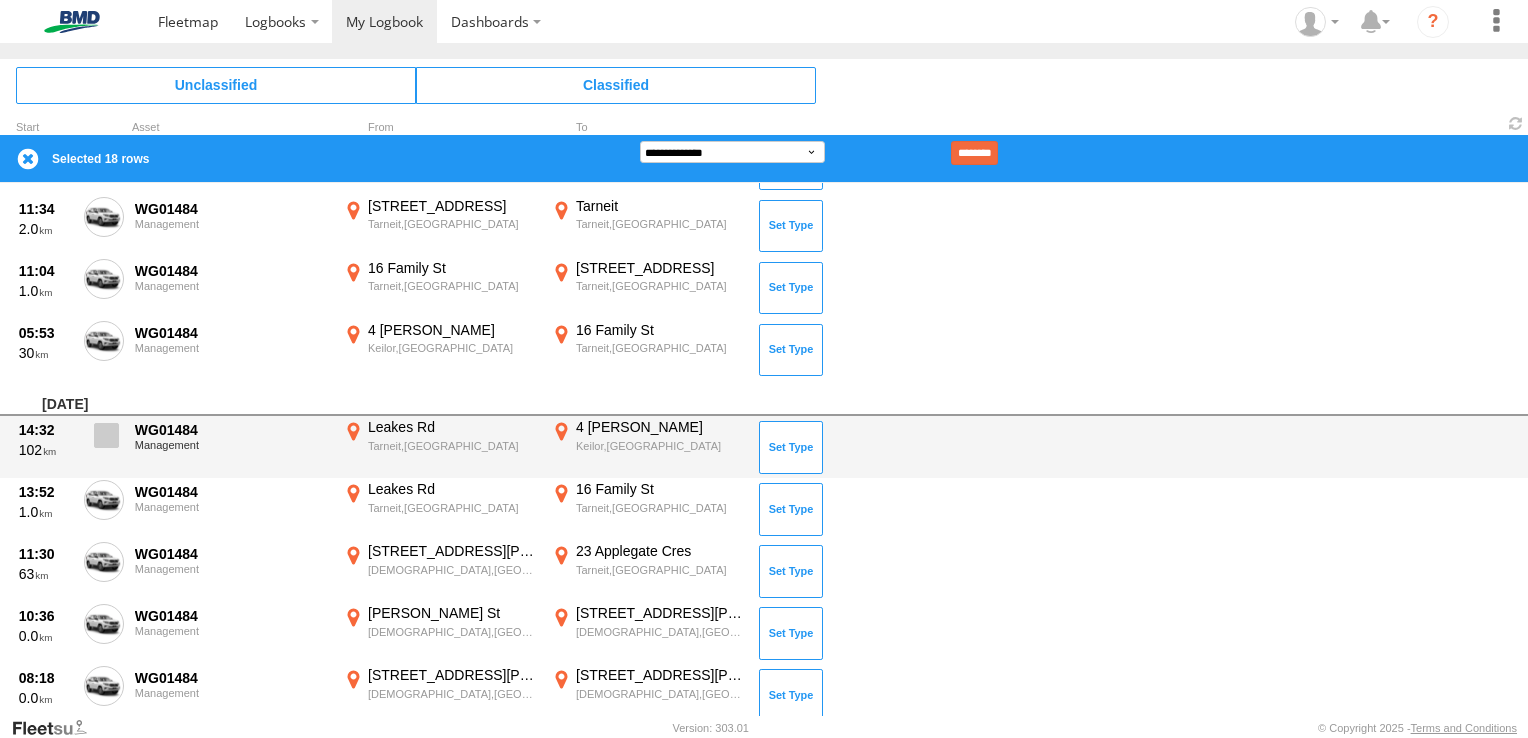 click at bounding box center (106, 435) 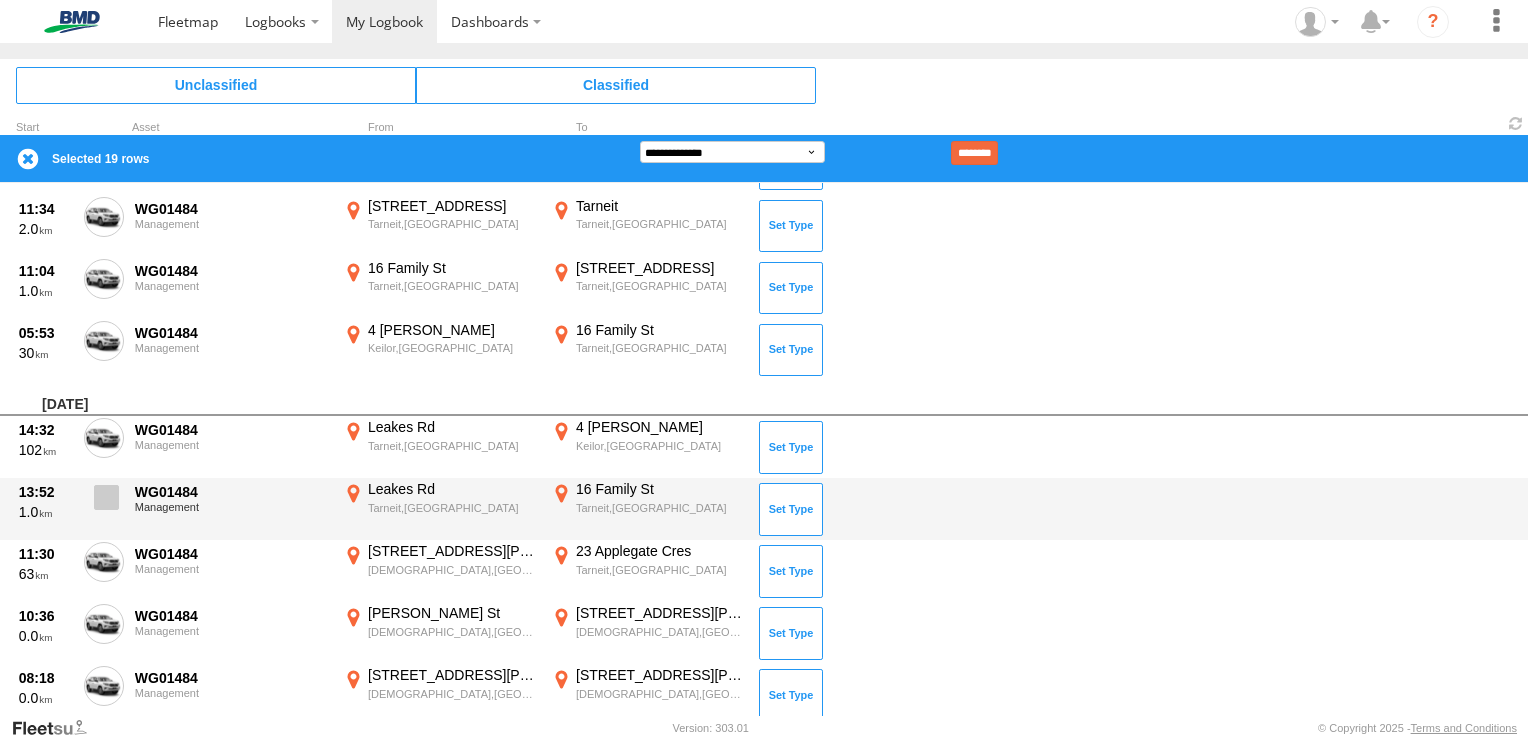 click at bounding box center [104, 503] 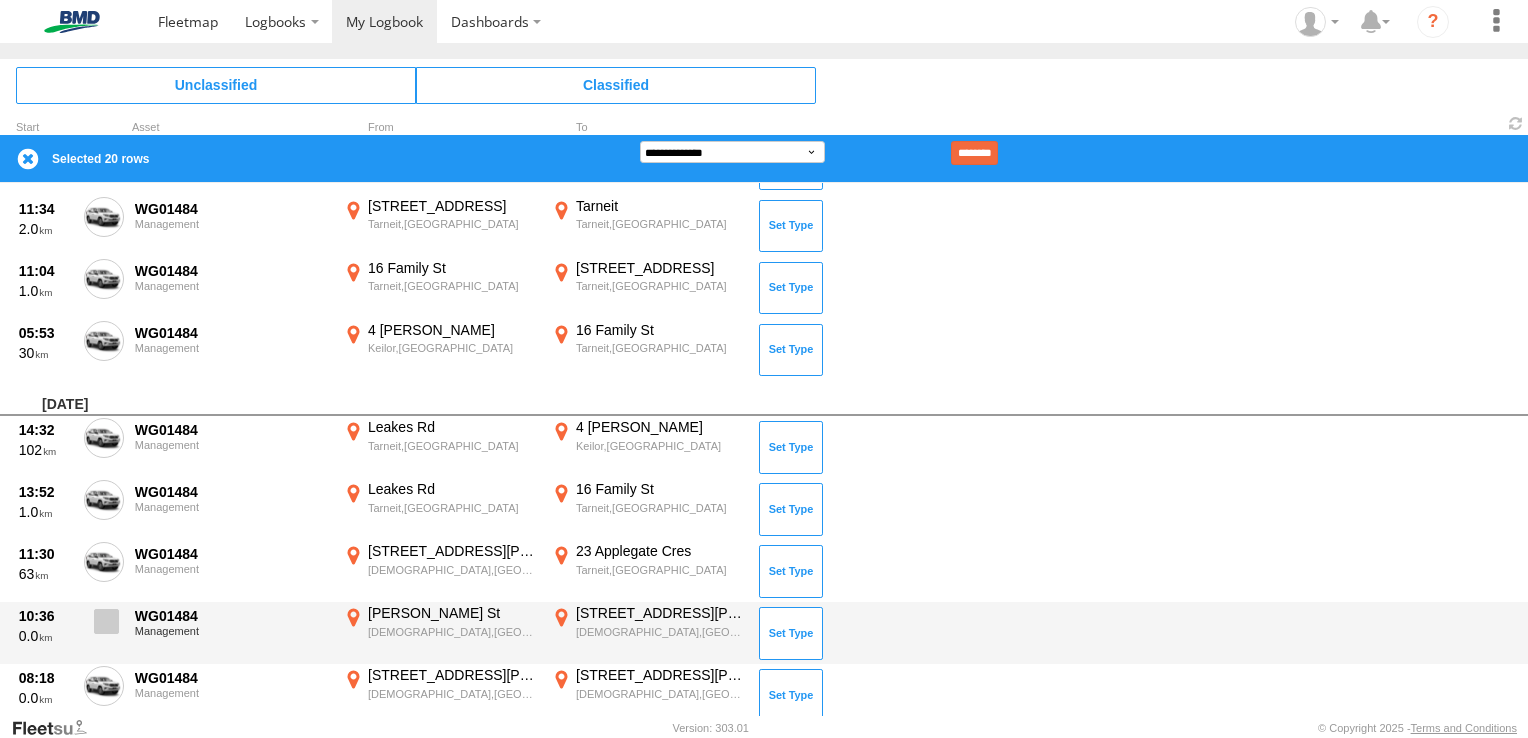 drag, startPoint x: 114, startPoint y: 554, endPoint x: 106, endPoint y: 605, distance: 51.62364 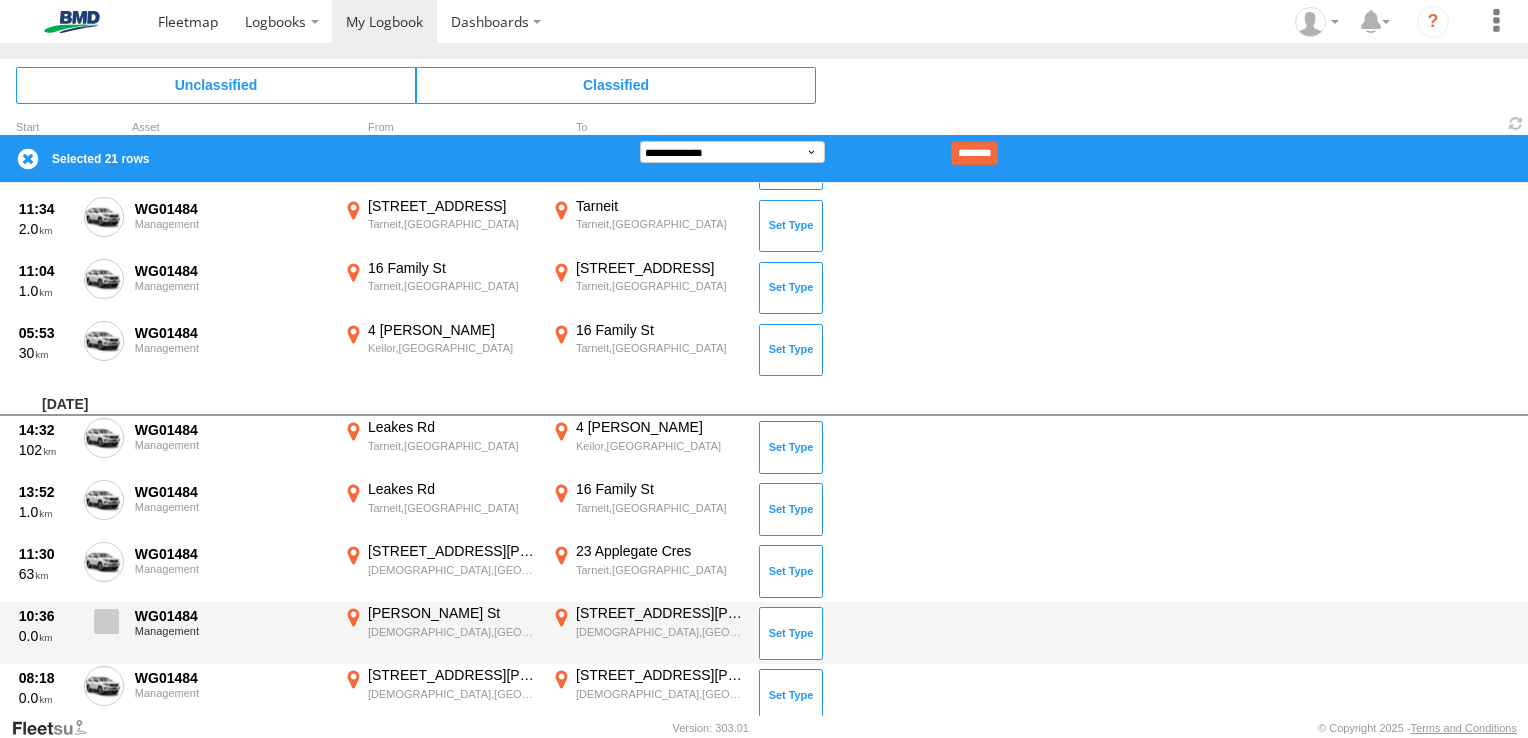 drag, startPoint x: 102, startPoint y: 620, endPoint x: 100, endPoint y: 641, distance: 21.095022 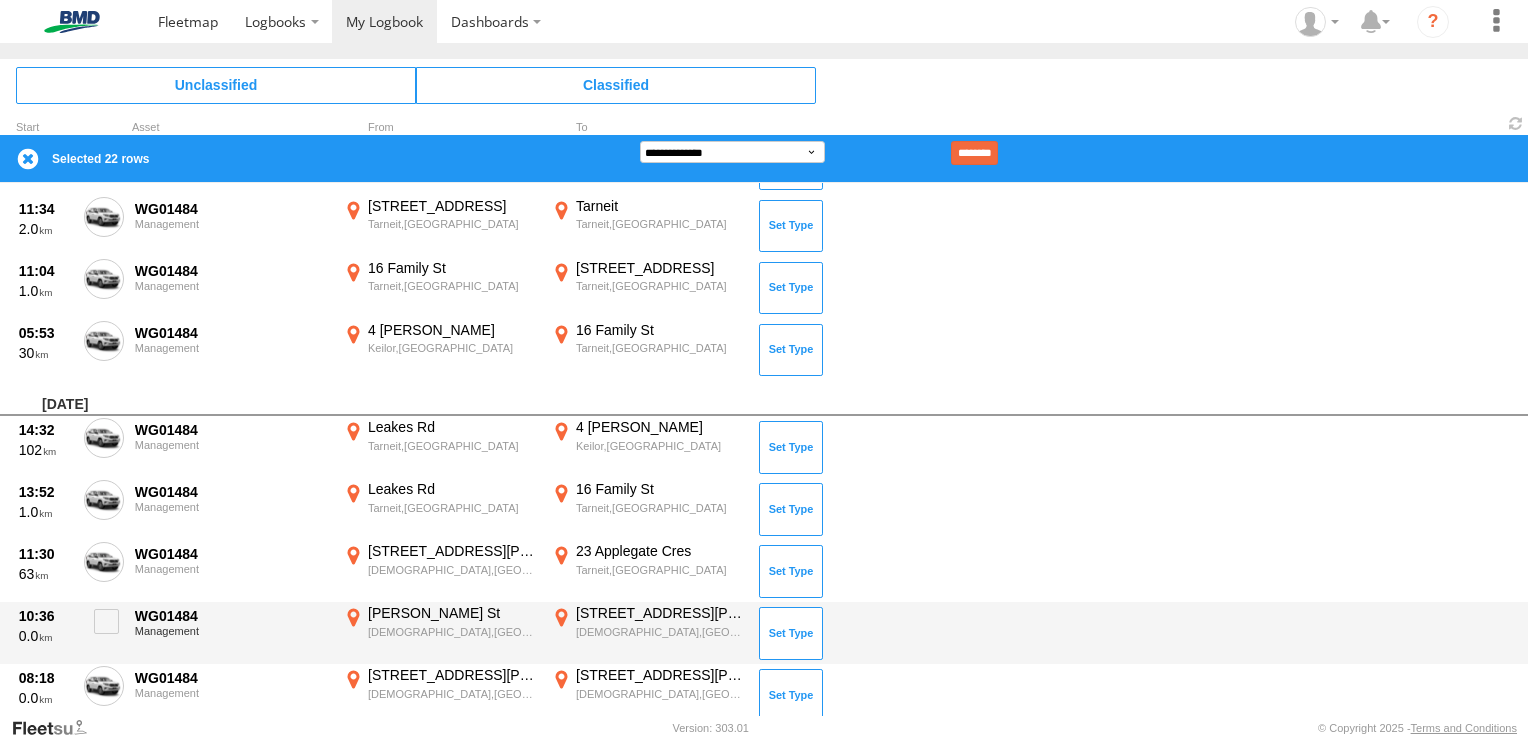 drag, startPoint x: 100, startPoint y: 686, endPoint x: 187, endPoint y: 610, distance: 115.52056 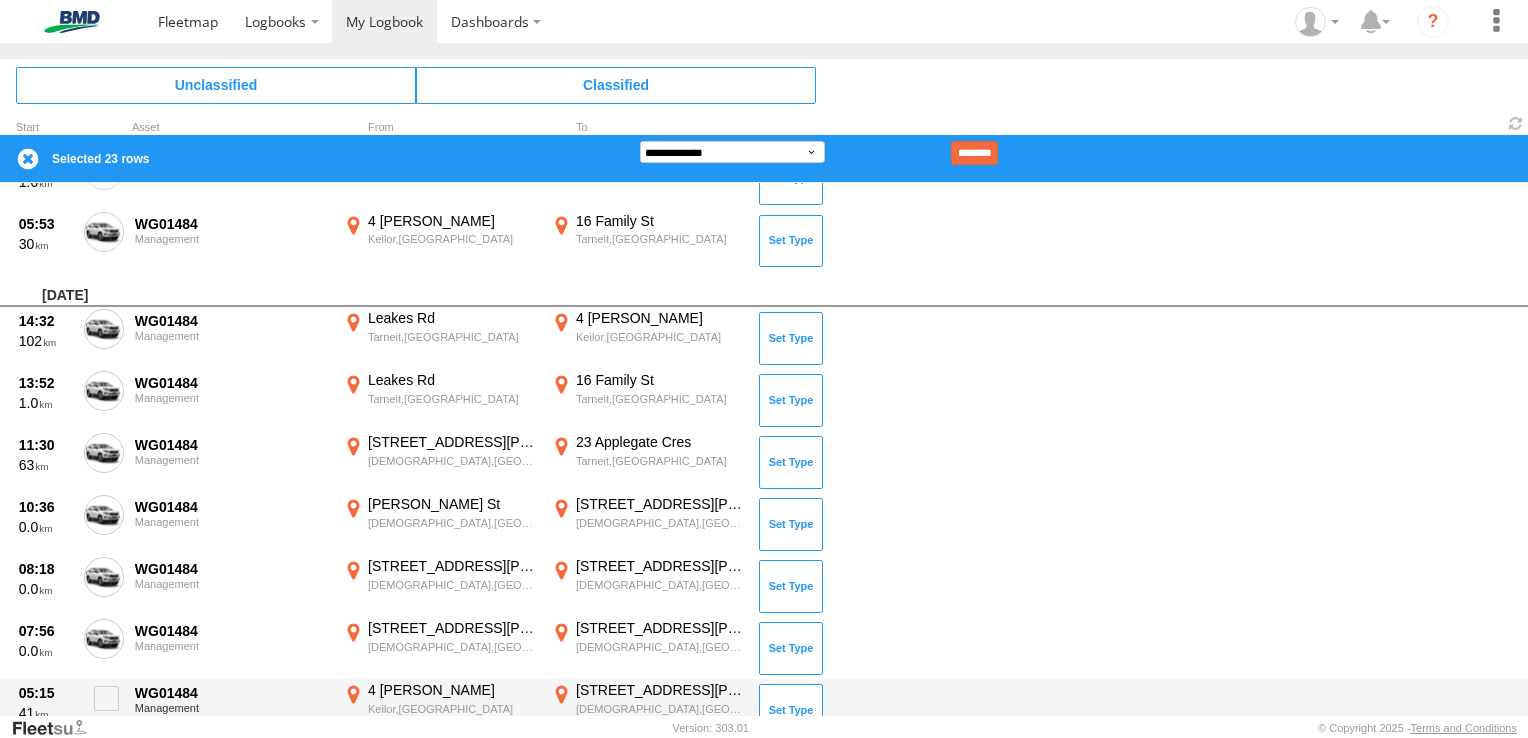 scroll, scrollTop: 2400, scrollLeft: 0, axis: vertical 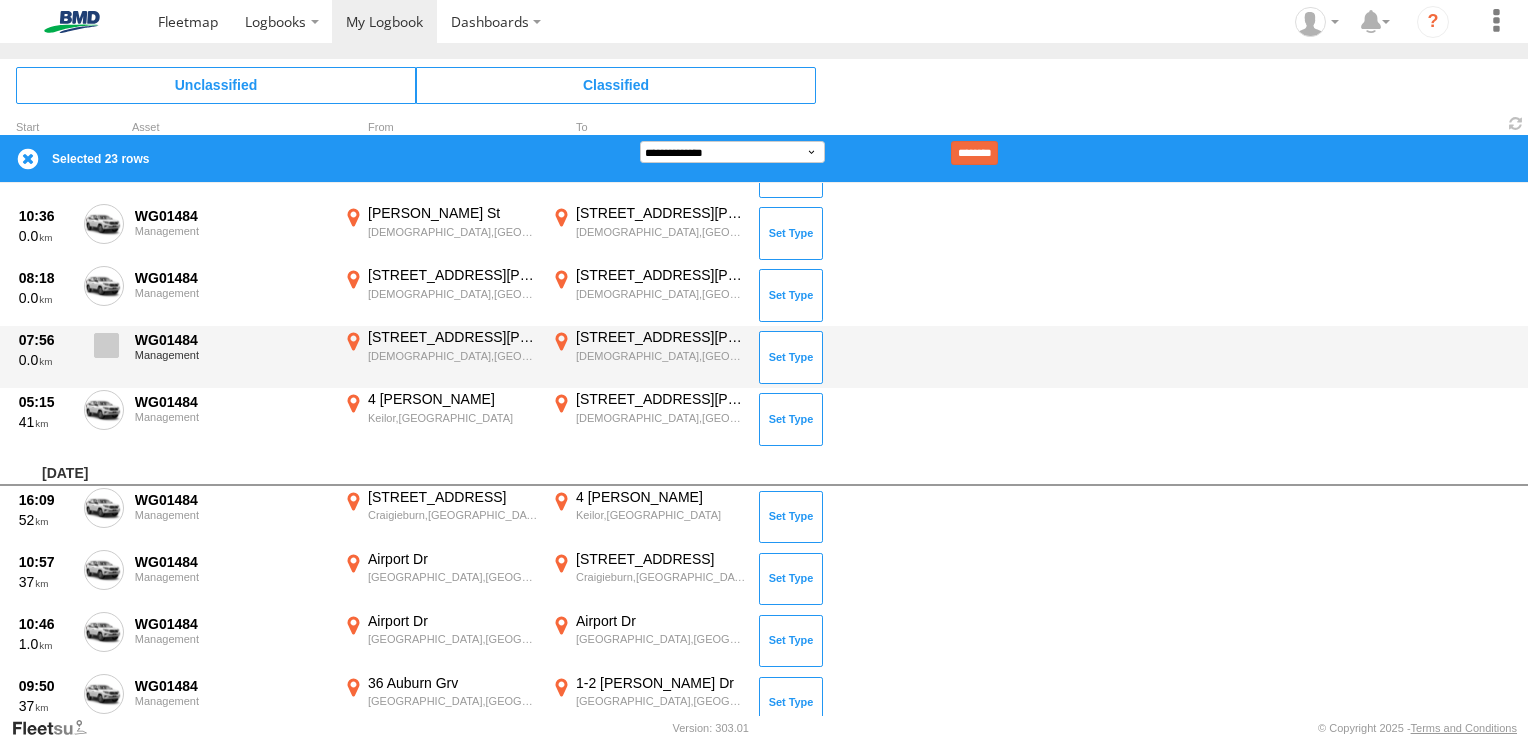 click at bounding box center [106, 345] 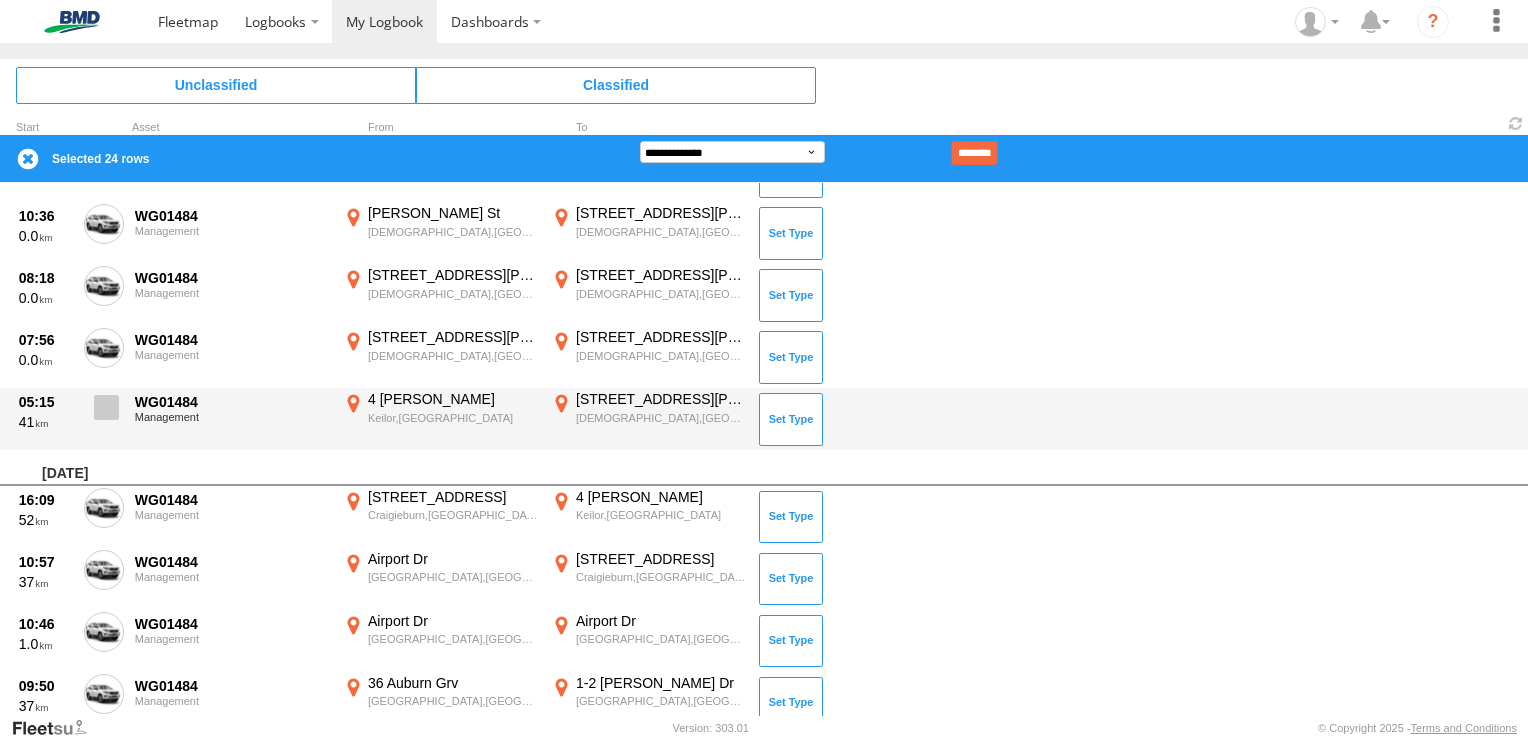 click at bounding box center [104, 413] 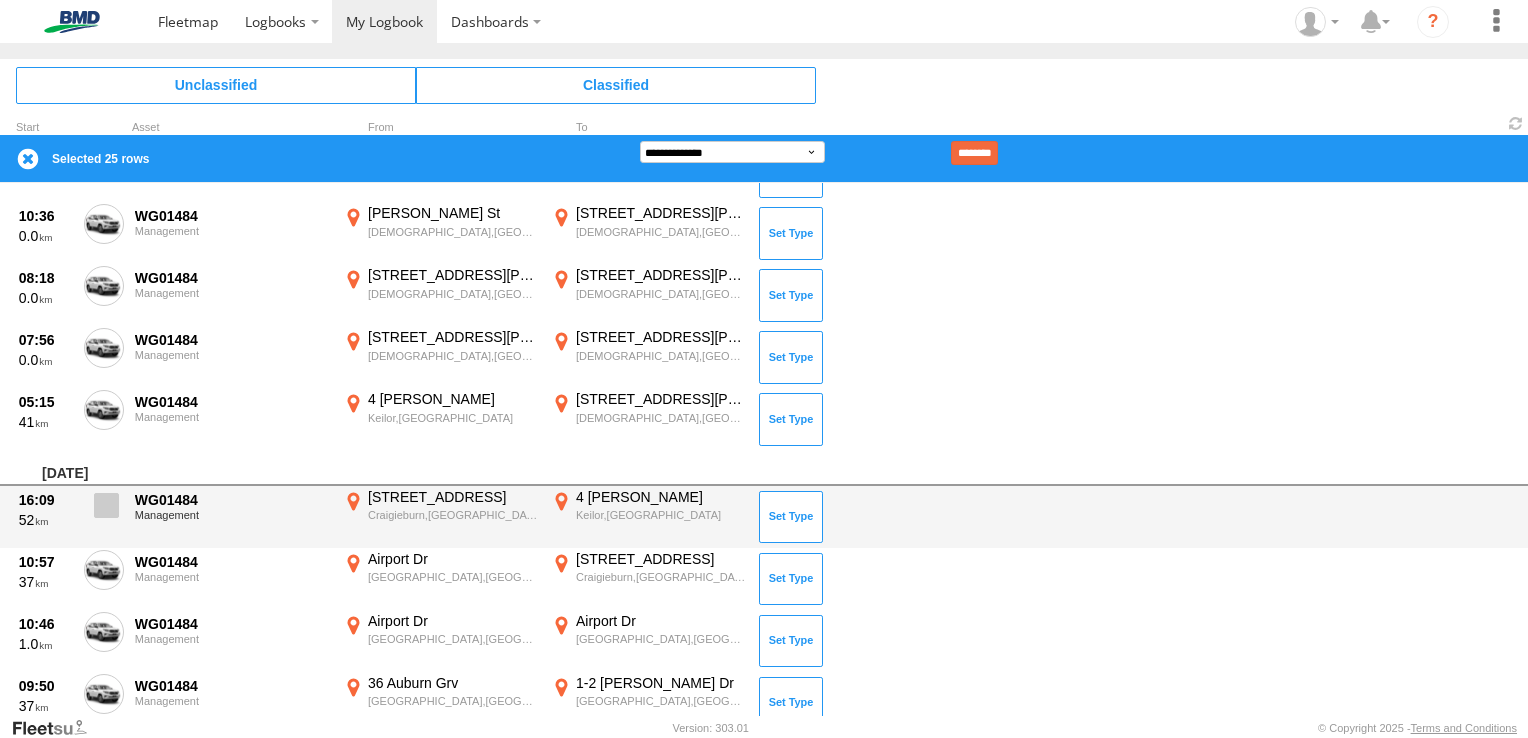 drag, startPoint x: 108, startPoint y: 506, endPoint x: 108, endPoint y: 522, distance: 16 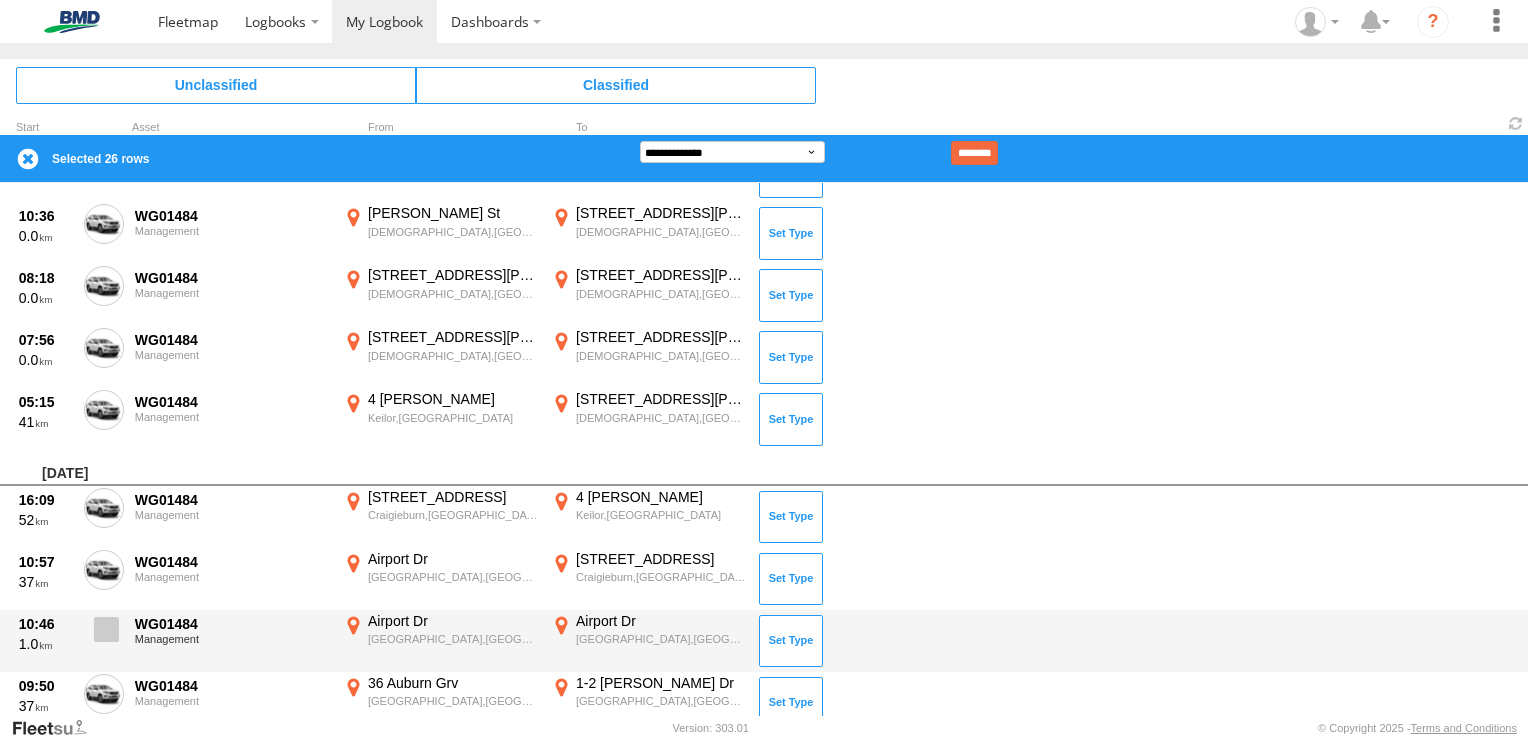 drag, startPoint x: 103, startPoint y: 556, endPoint x: 103, endPoint y: 608, distance: 52 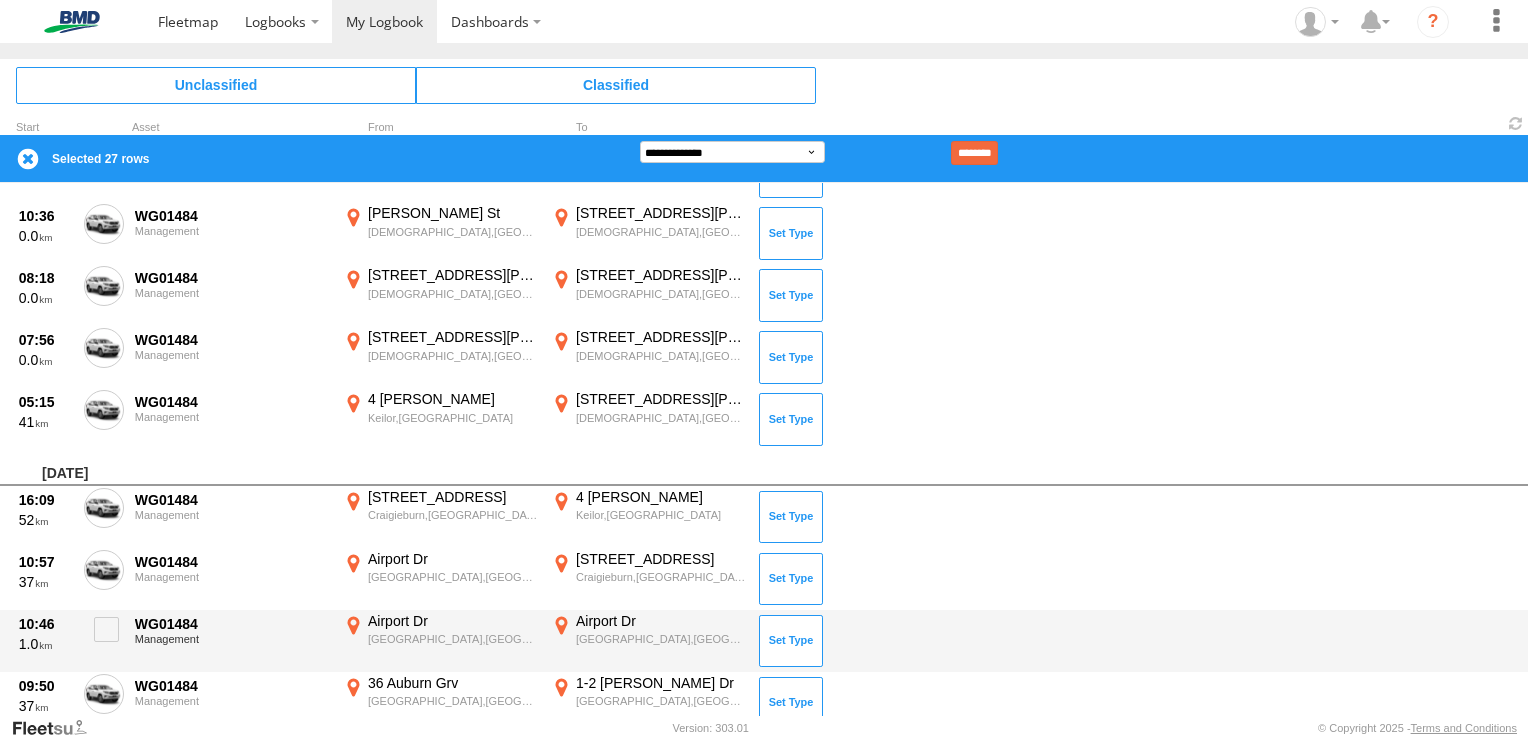 drag, startPoint x: 103, startPoint y: 625, endPoint x: 142, endPoint y: 610, distance: 41.785164 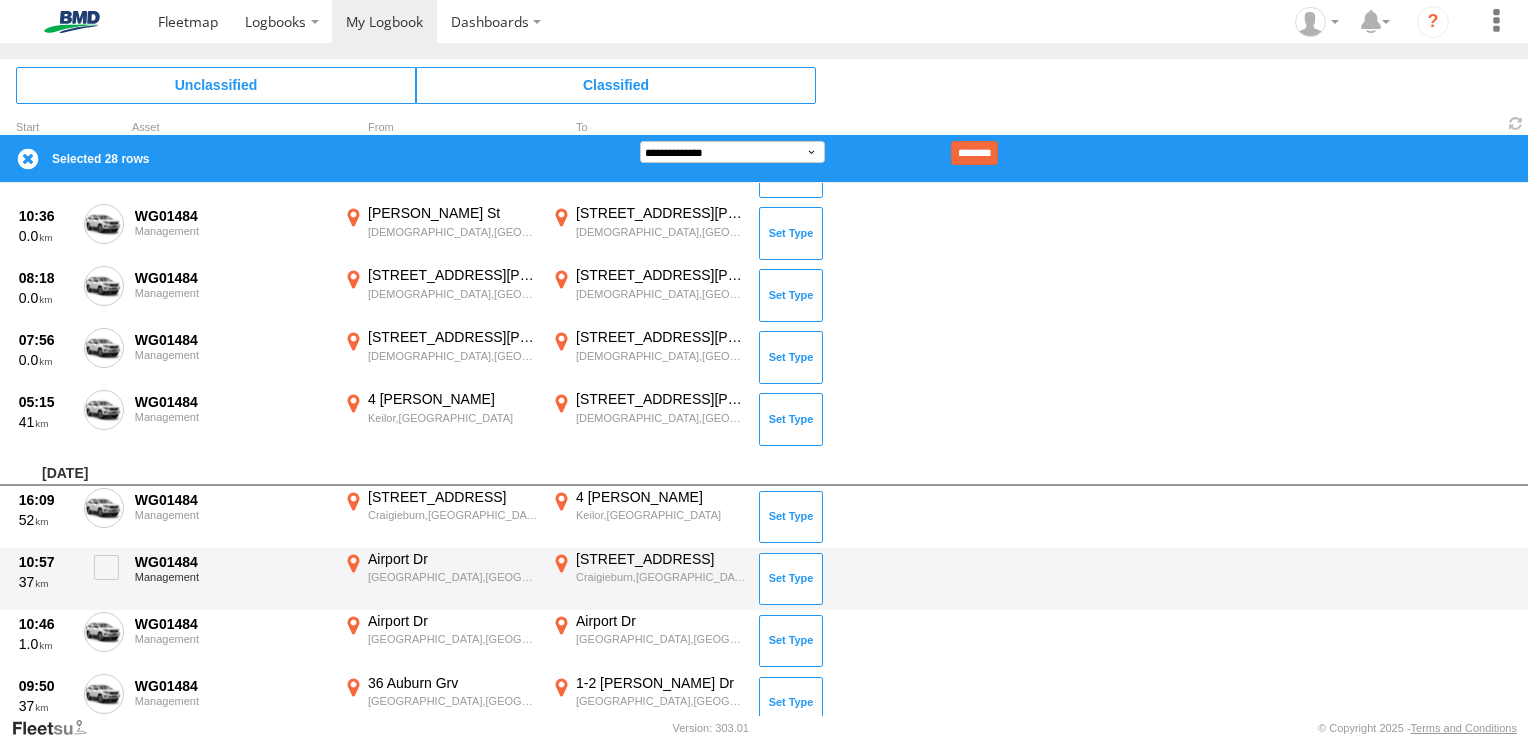scroll, scrollTop: 2445, scrollLeft: 0, axis: vertical 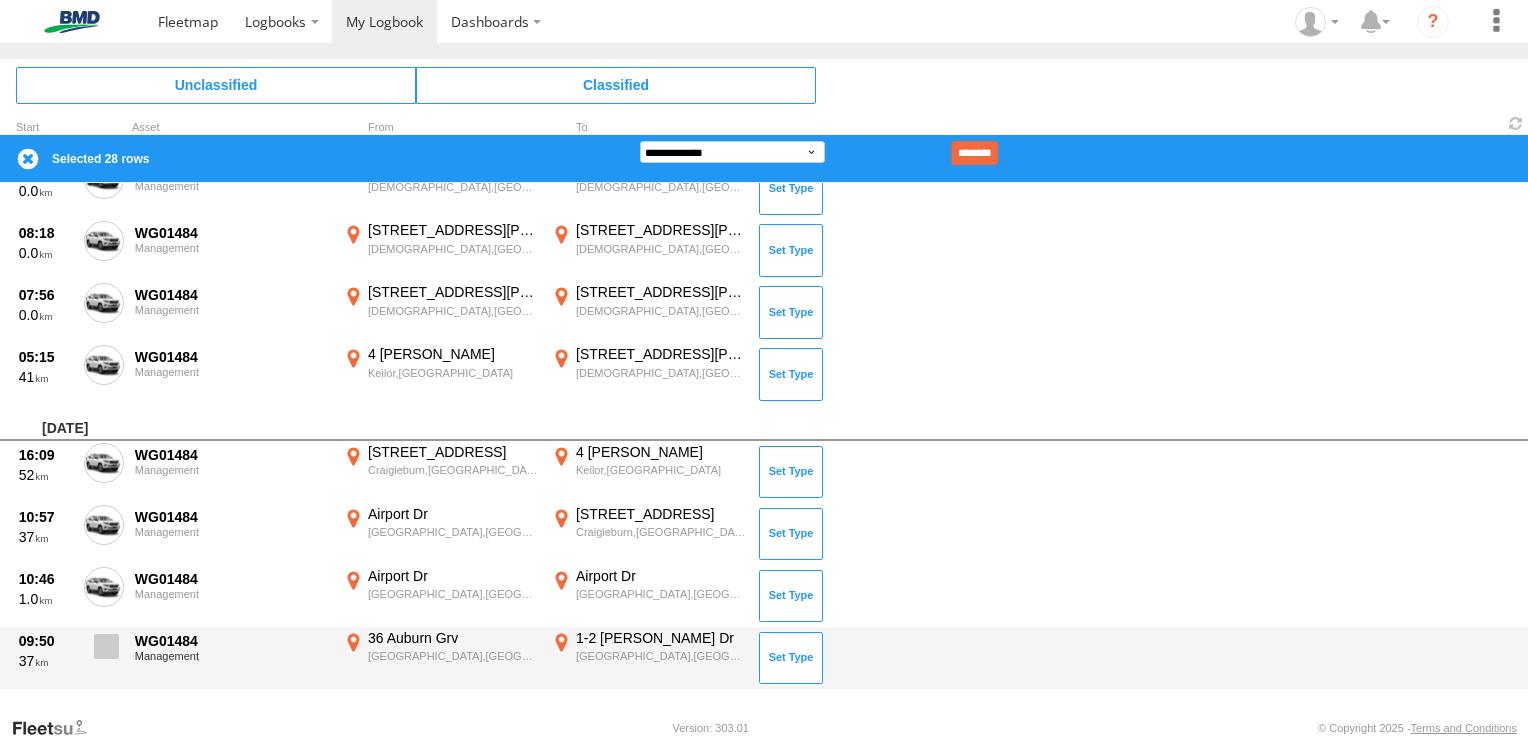 click at bounding box center (106, 646) 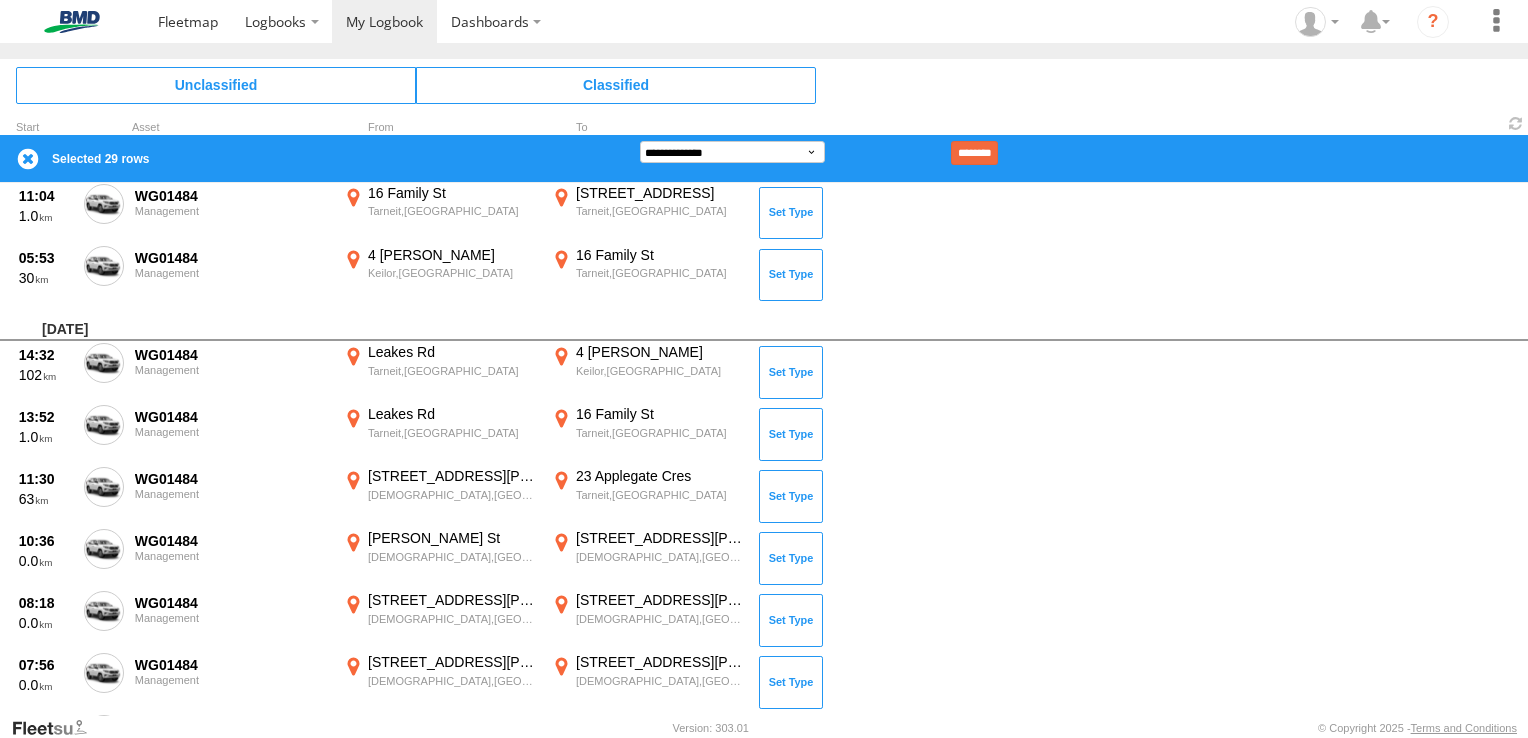 scroll, scrollTop: 2045, scrollLeft: 0, axis: vertical 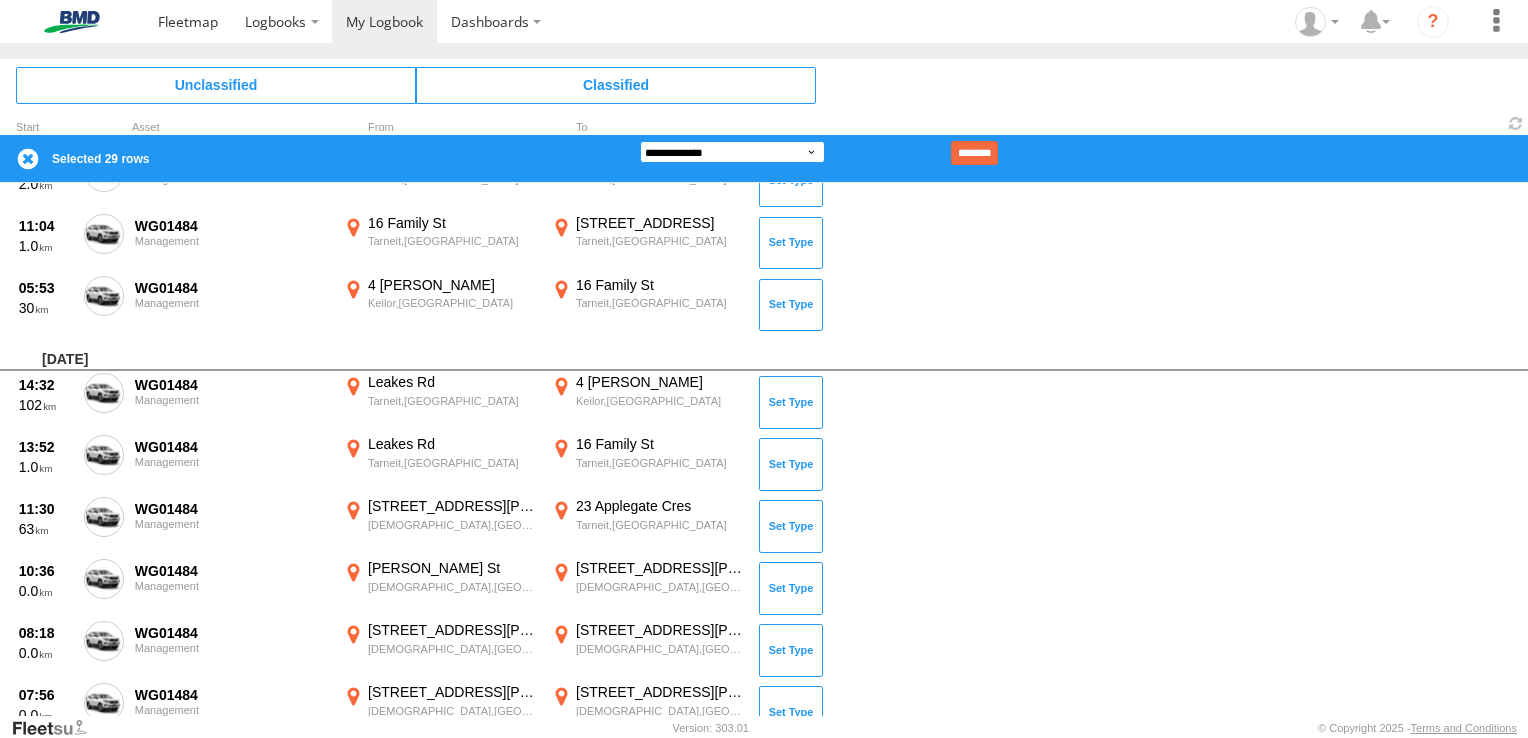 click on "**********" at bounding box center (732, 152) 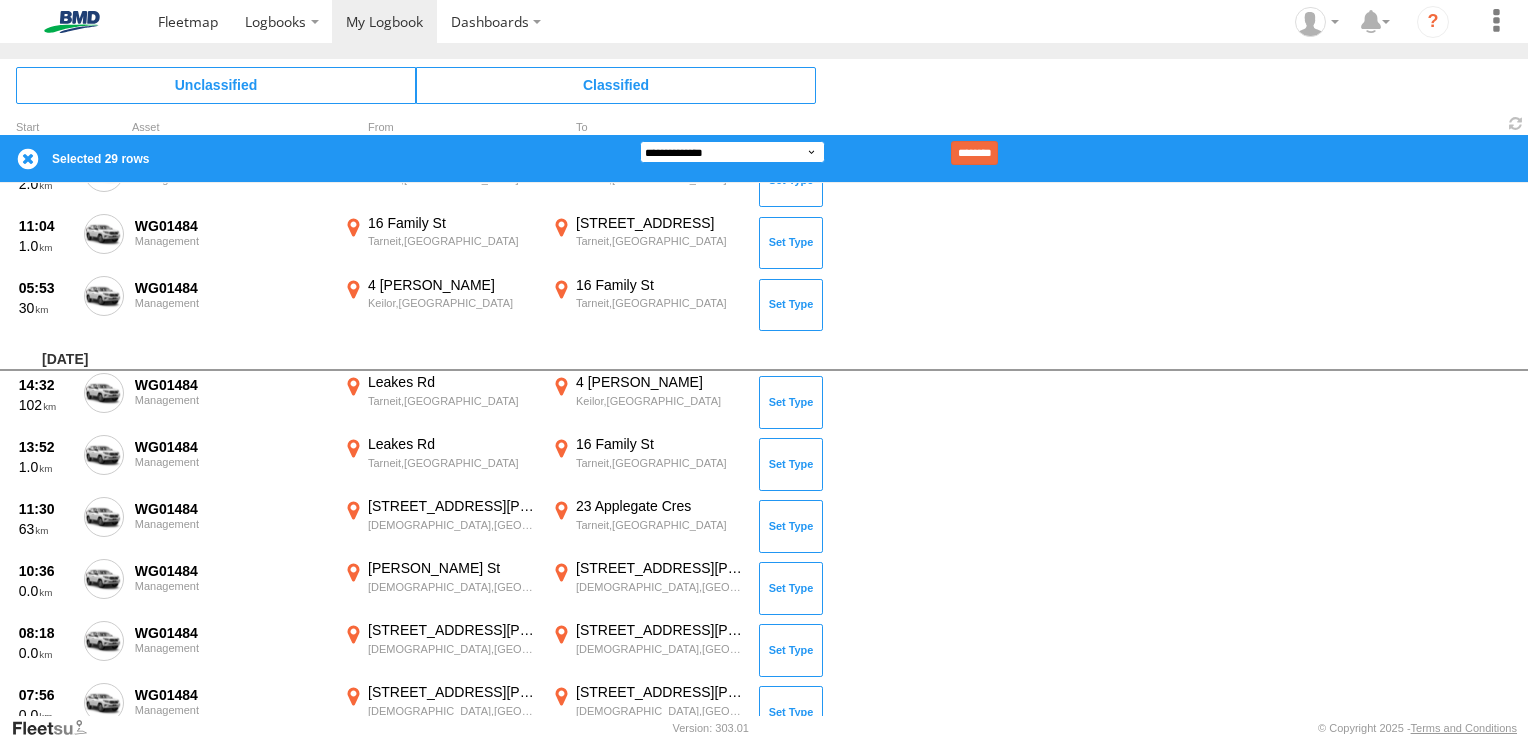 select on "******" 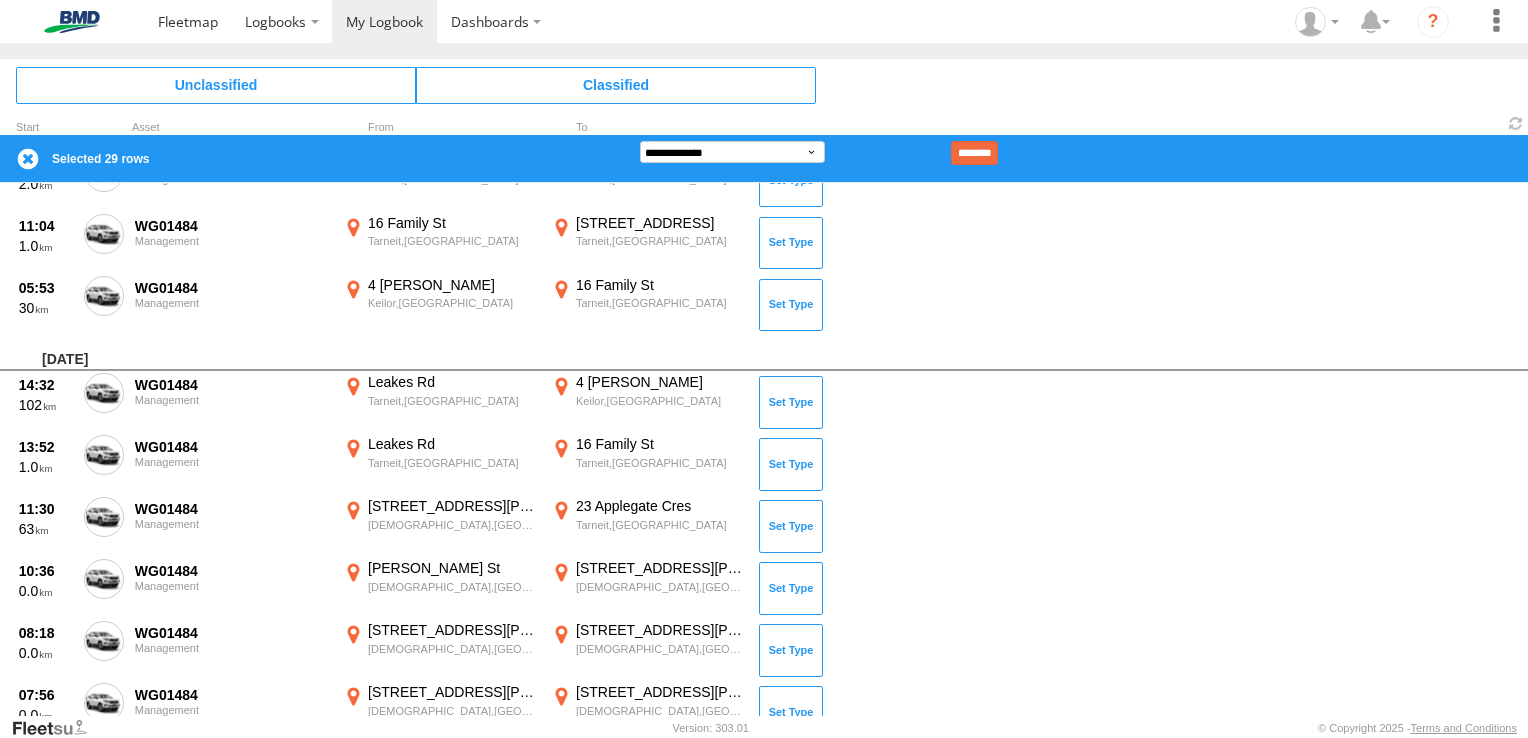 click on "**********" at bounding box center (732, 152) 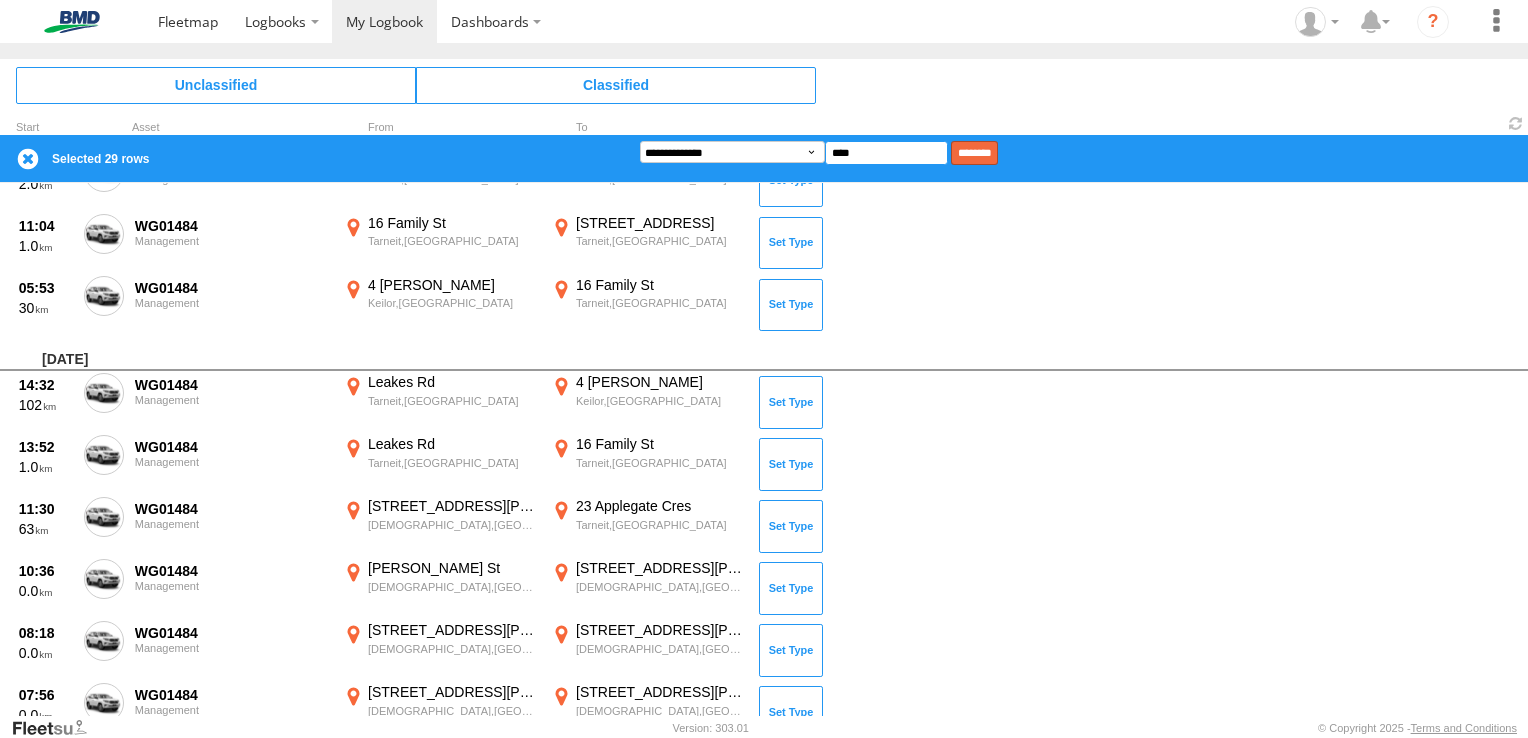 type on "****" 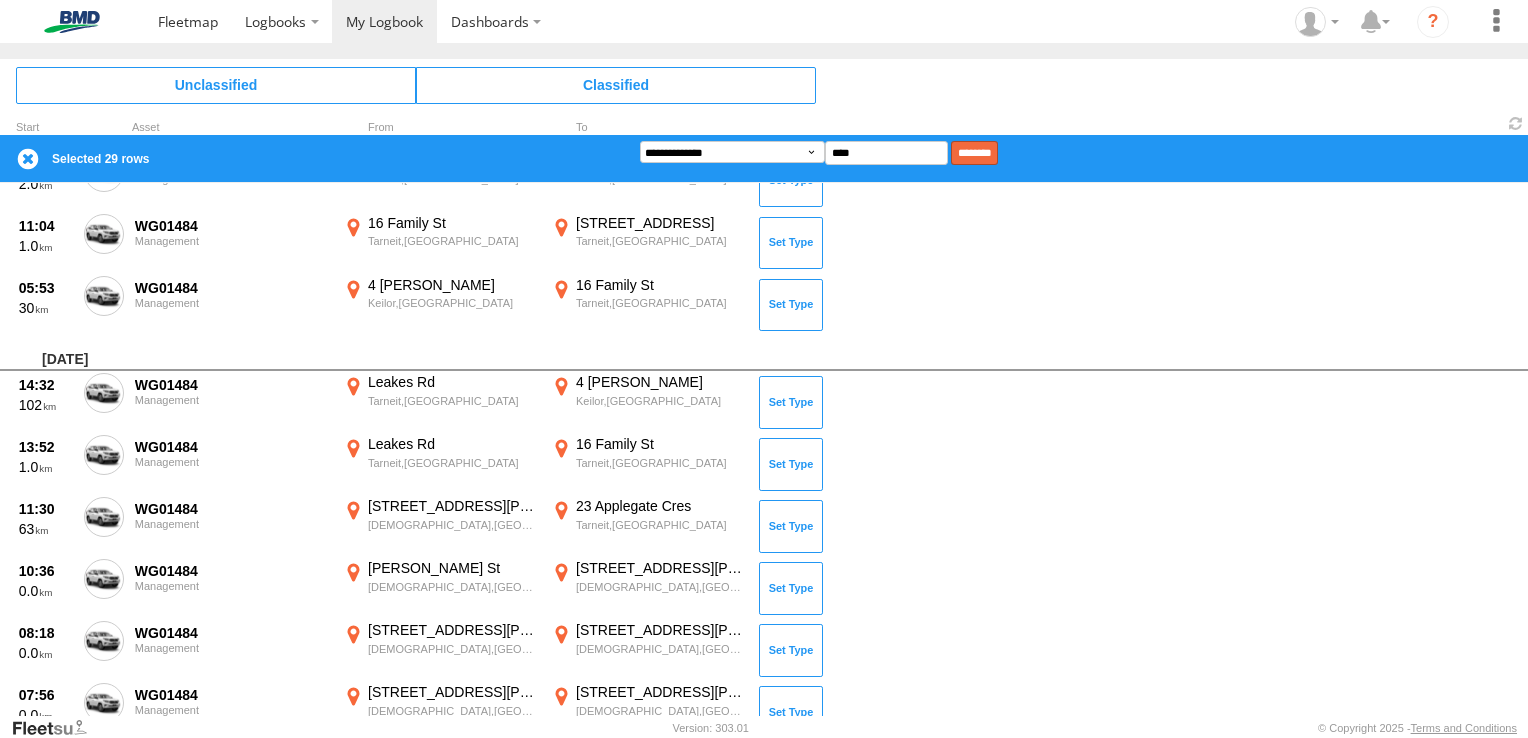 click on "********" at bounding box center [974, 153] 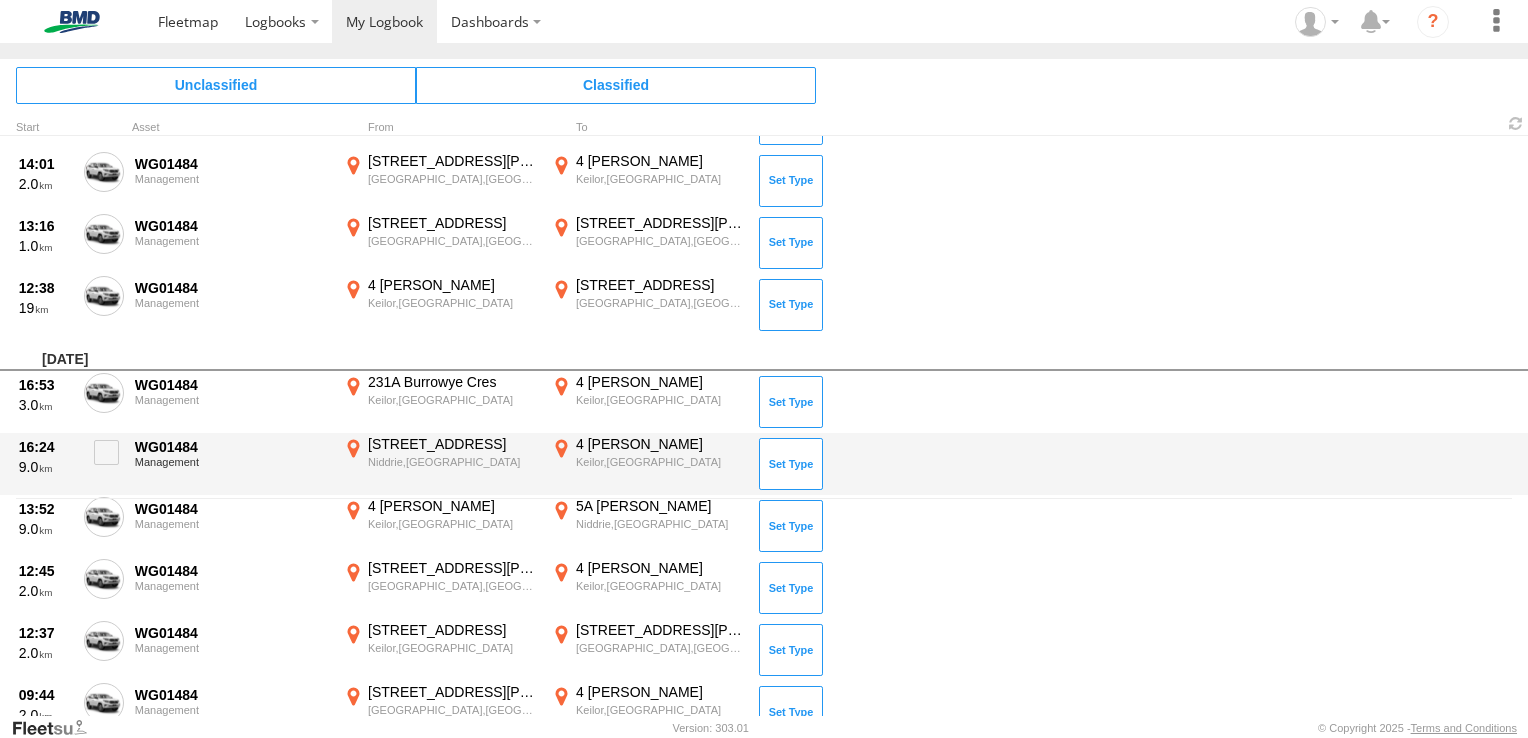 scroll, scrollTop: 0, scrollLeft: 0, axis: both 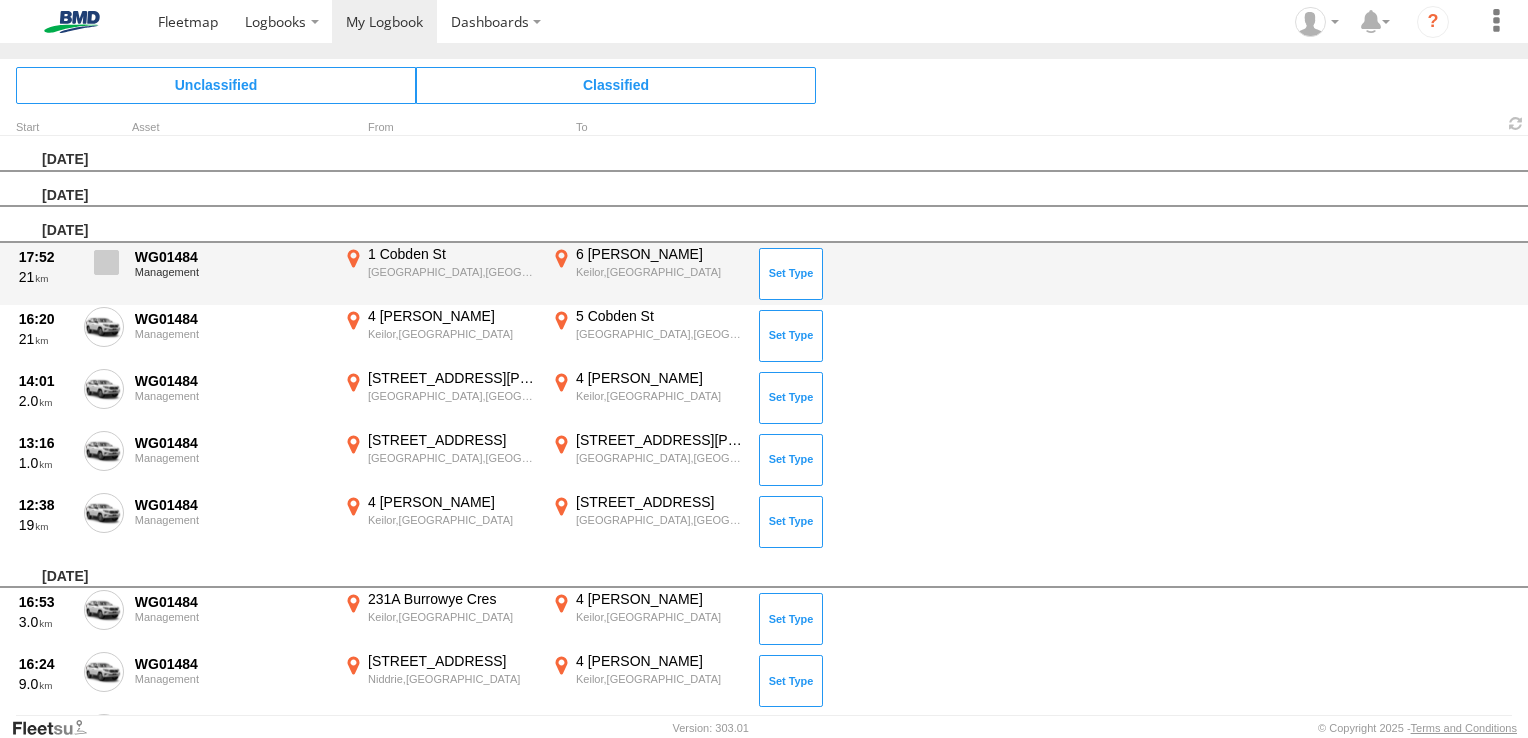 click at bounding box center [106, 262] 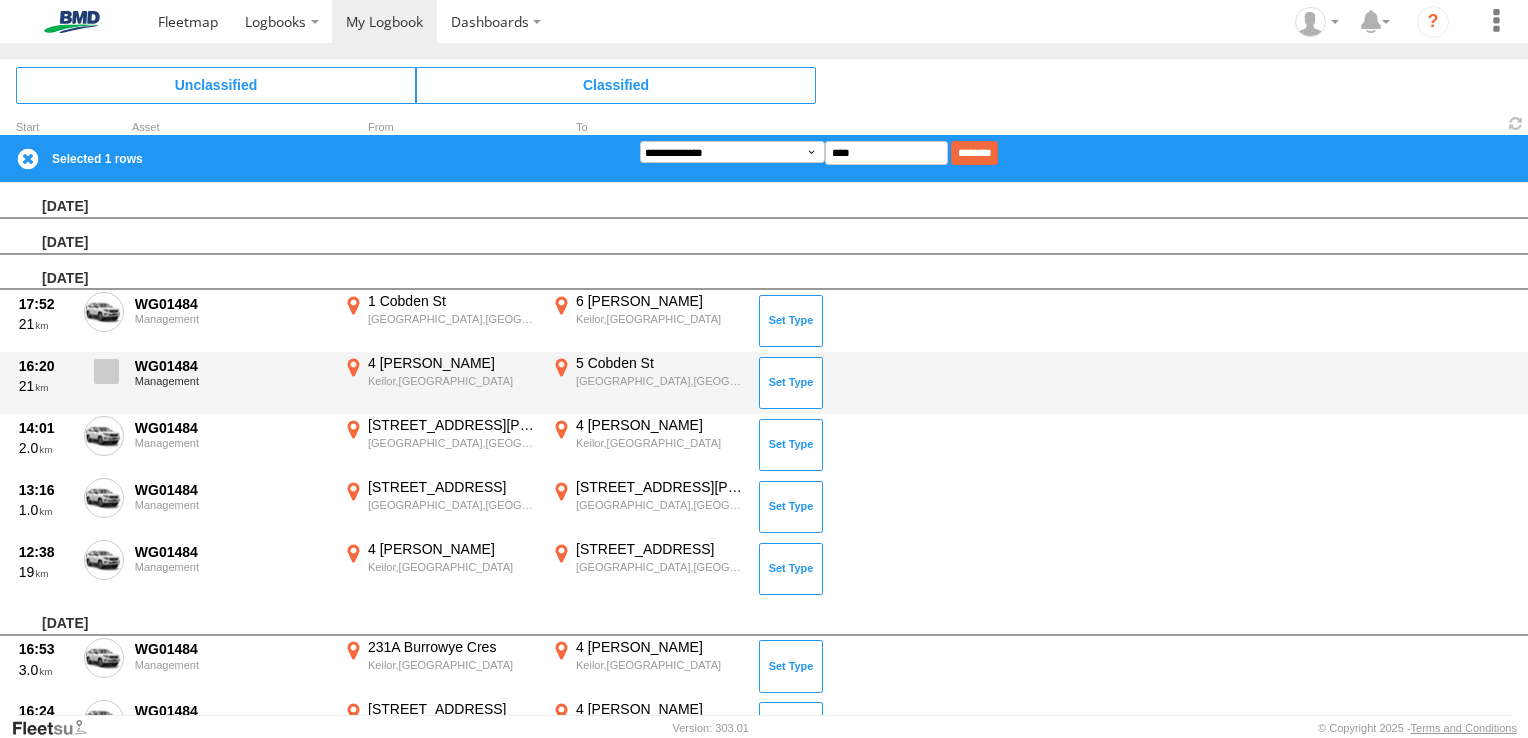 click at bounding box center (106, 371) 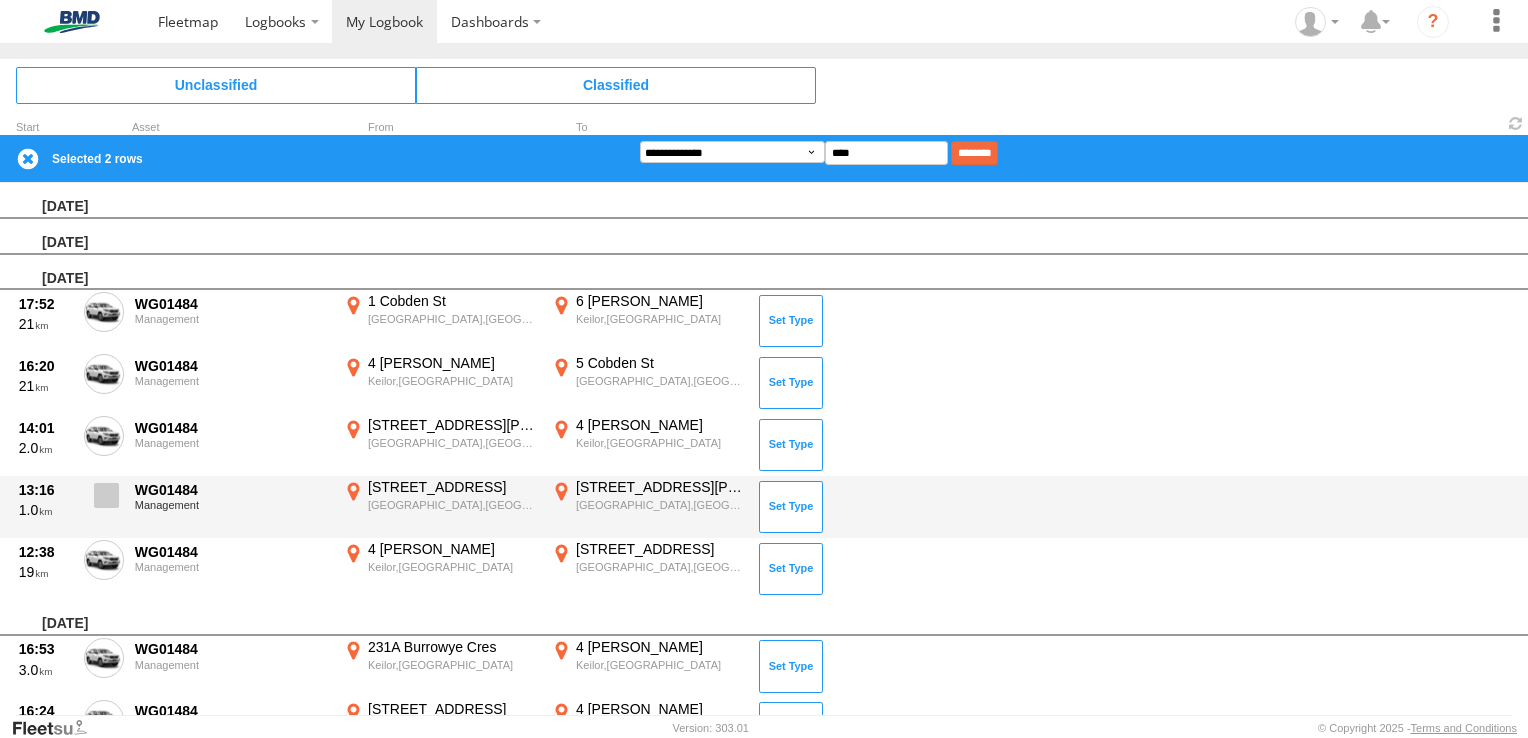 drag, startPoint x: 108, startPoint y: 436, endPoint x: 97, endPoint y: 478, distance: 43.416588 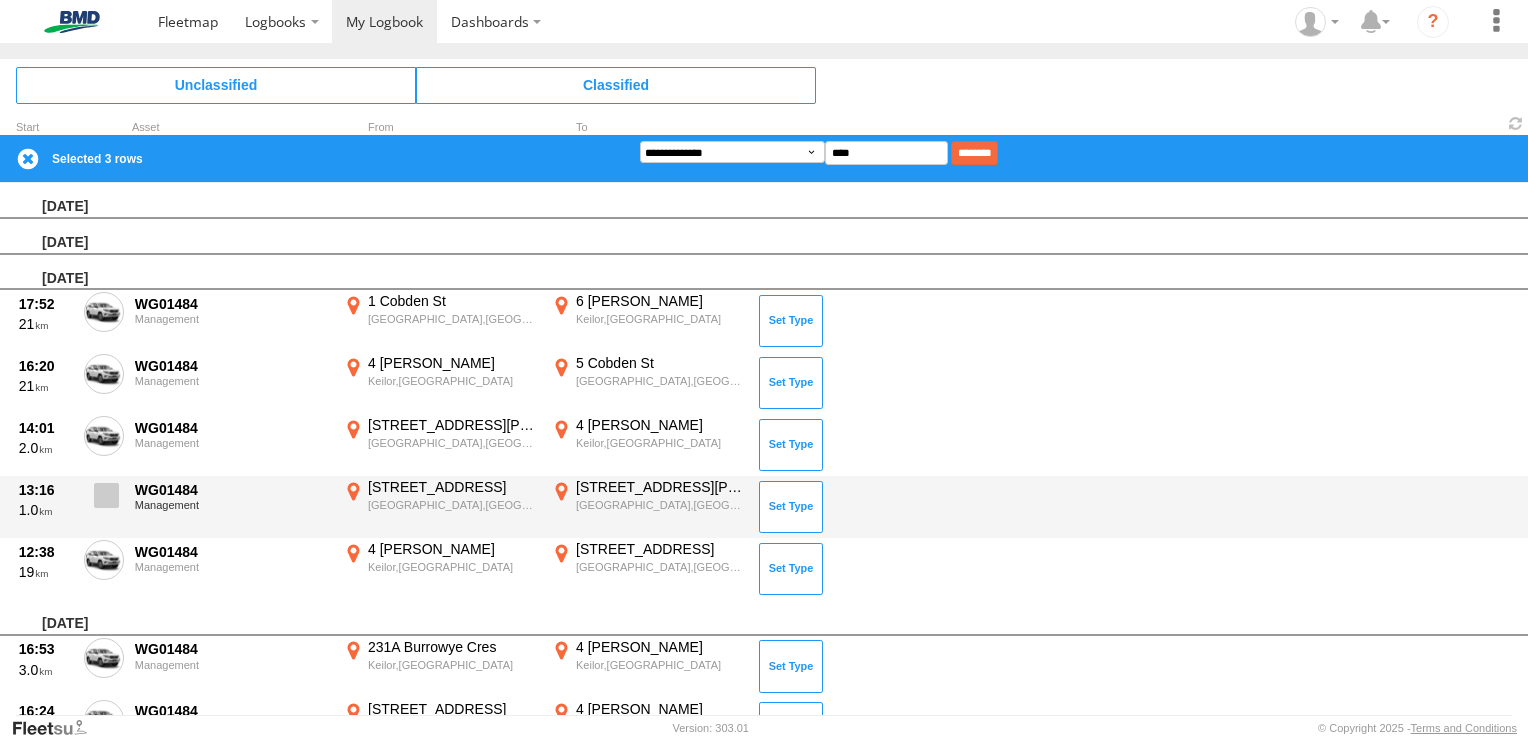 drag, startPoint x: 96, startPoint y: 499, endPoint x: 96, endPoint y: 510, distance: 11 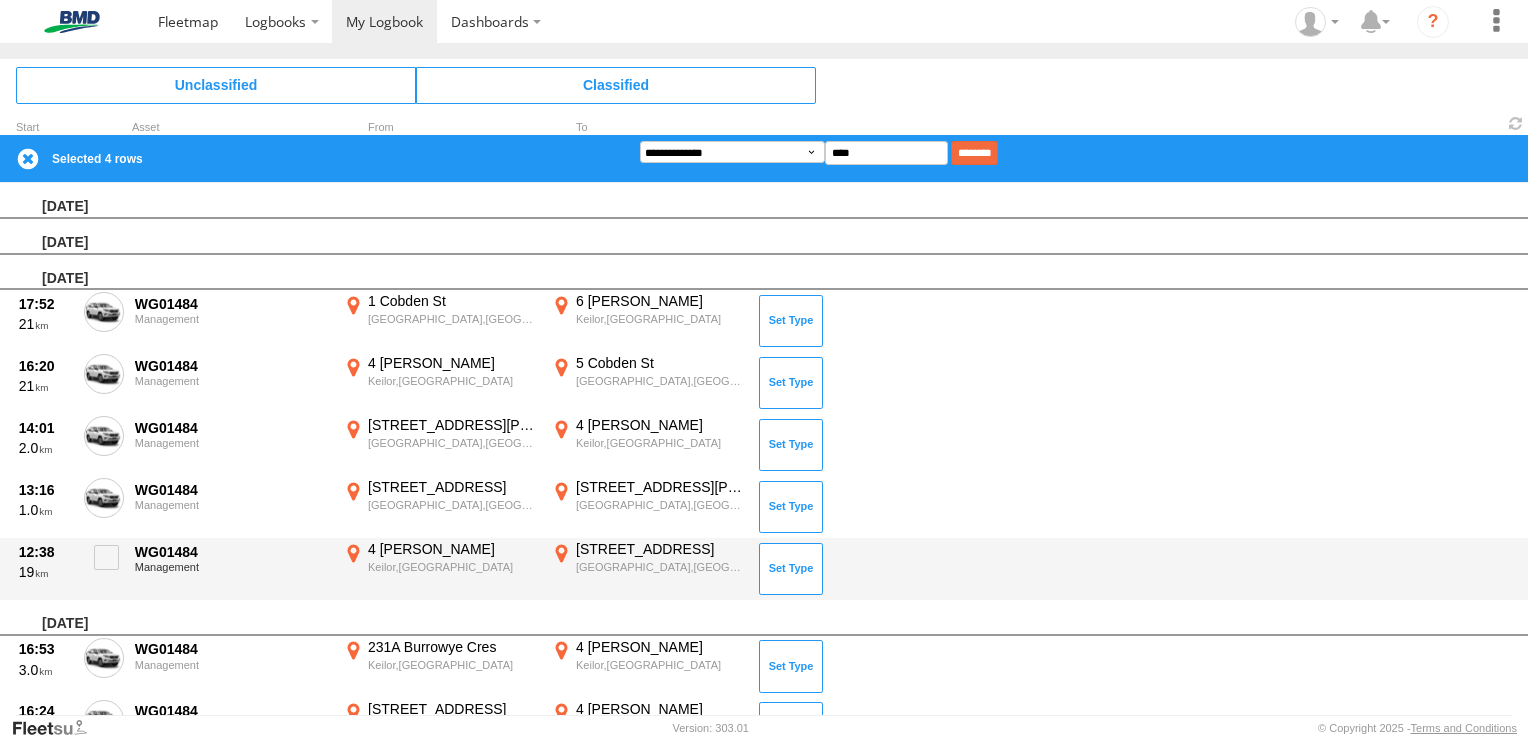 drag, startPoint x: 100, startPoint y: 554, endPoint x: 203, endPoint y: 537, distance: 104.393486 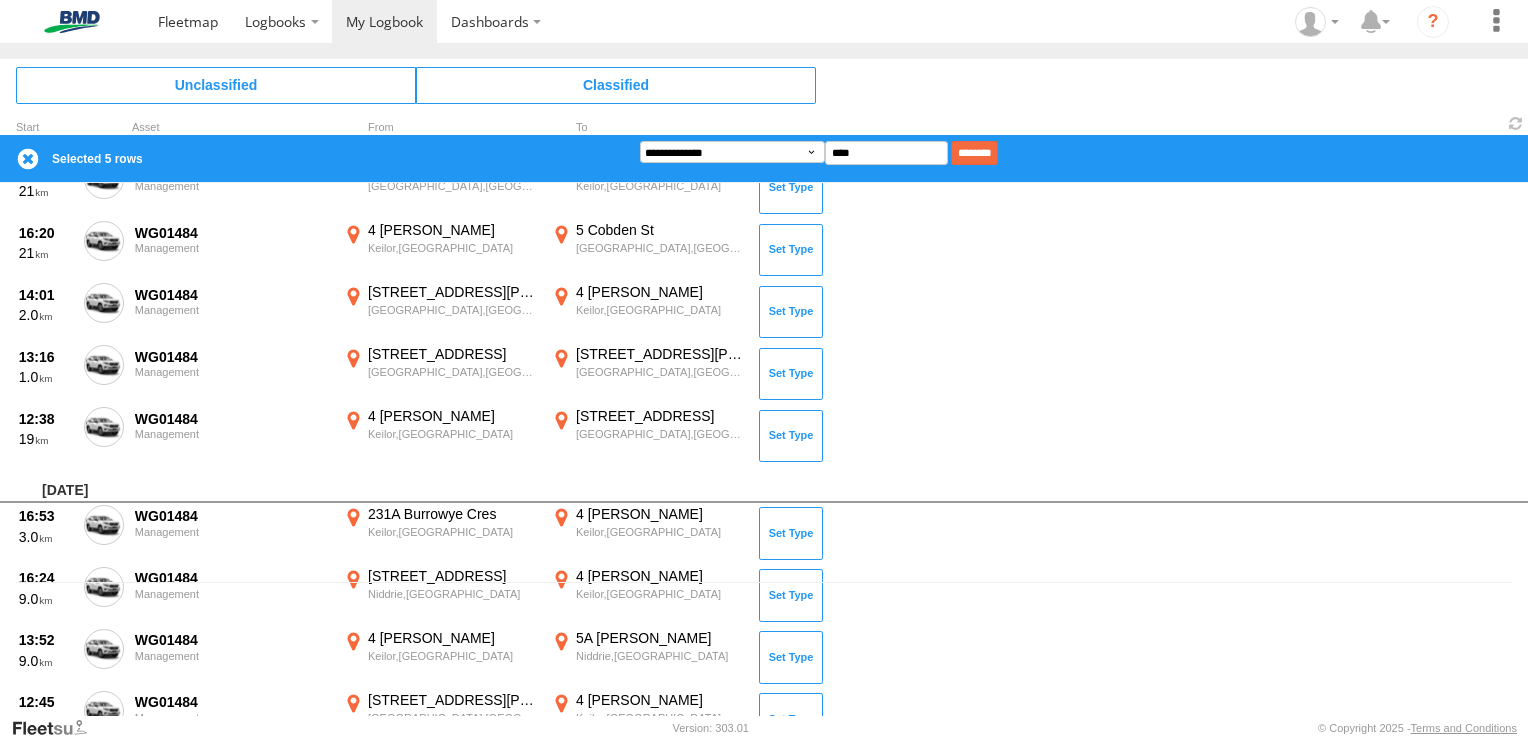 scroll, scrollTop: 400, scrollLeft: 0, axis: vertical 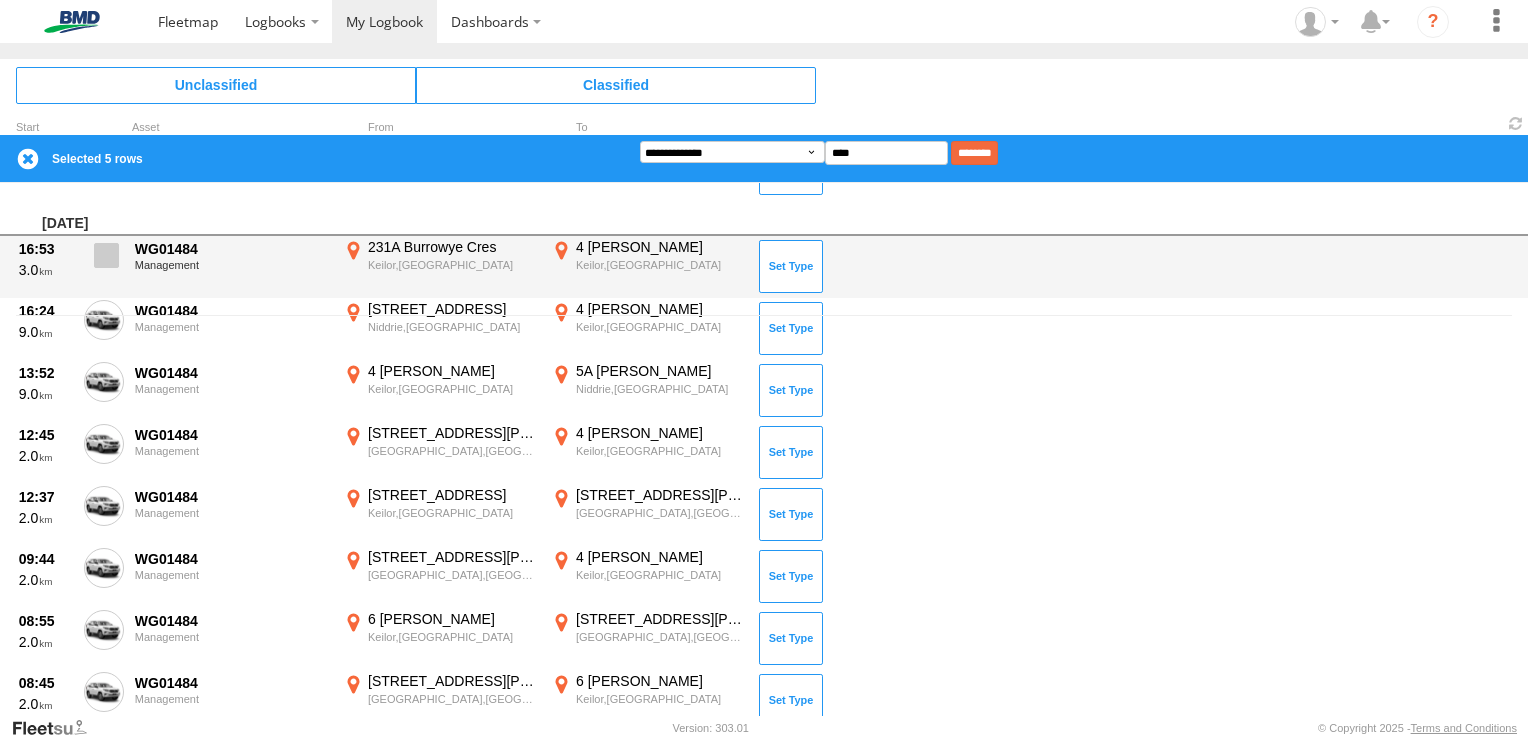 click at bounding box center [106, 255] 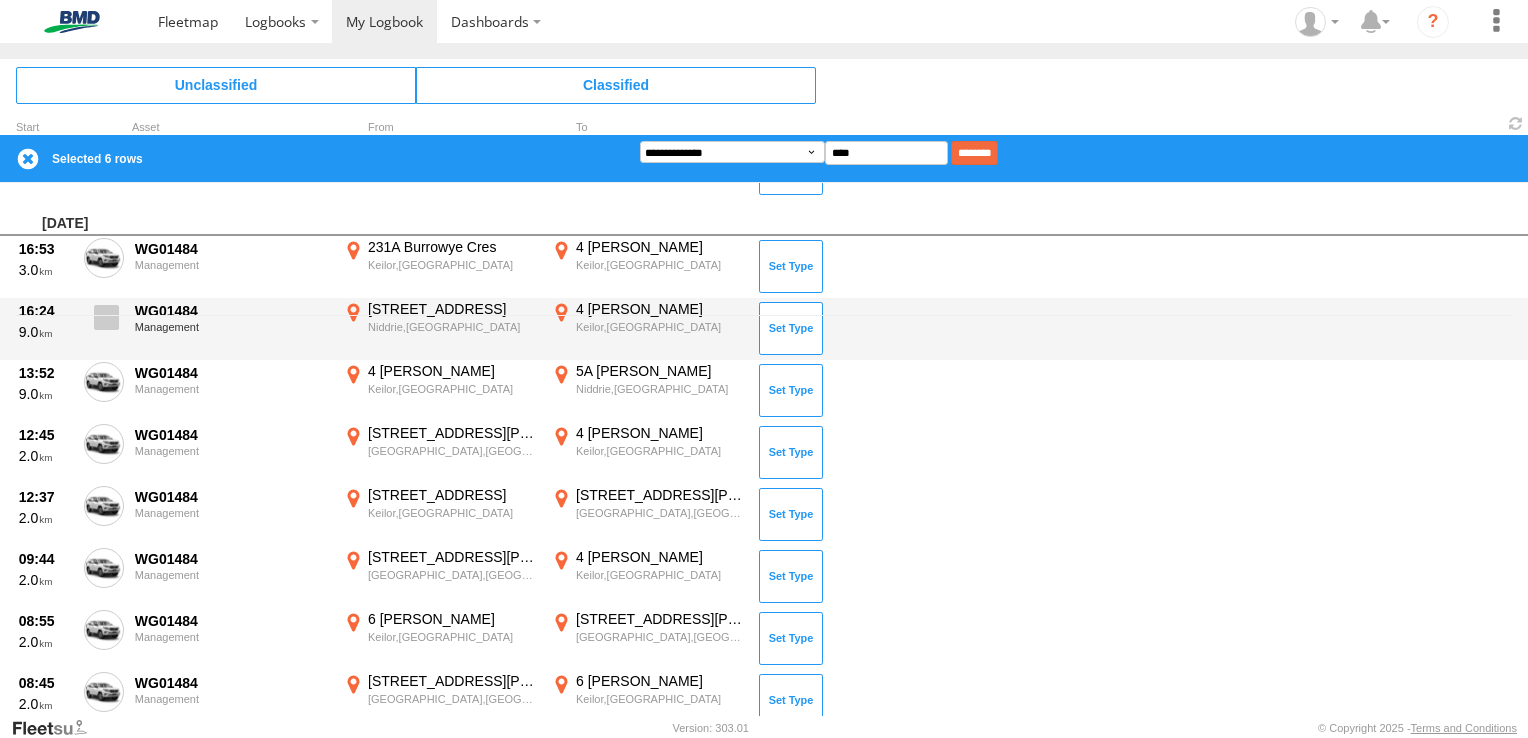 click at bounding box center [106, 317] 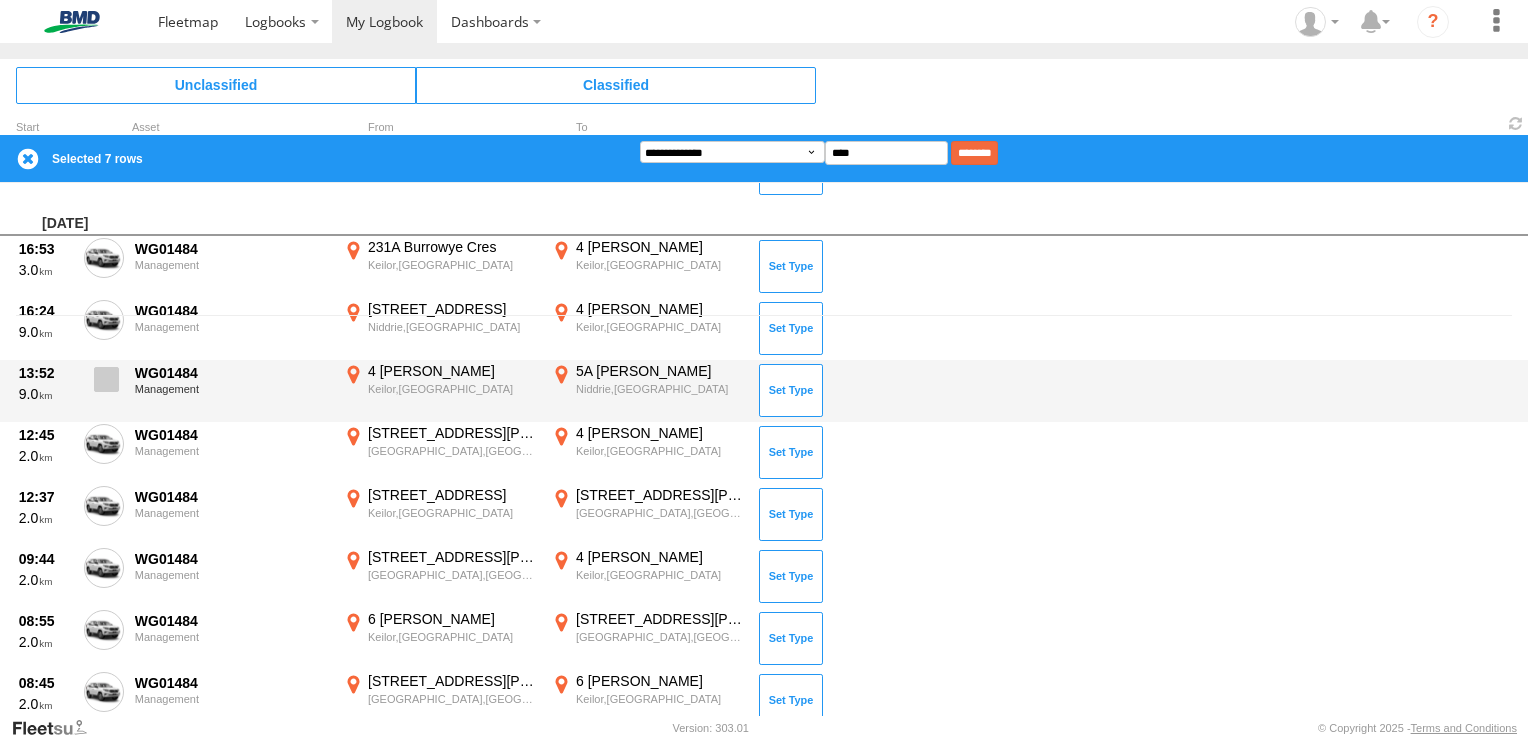 click at bounding box center [104, 385] 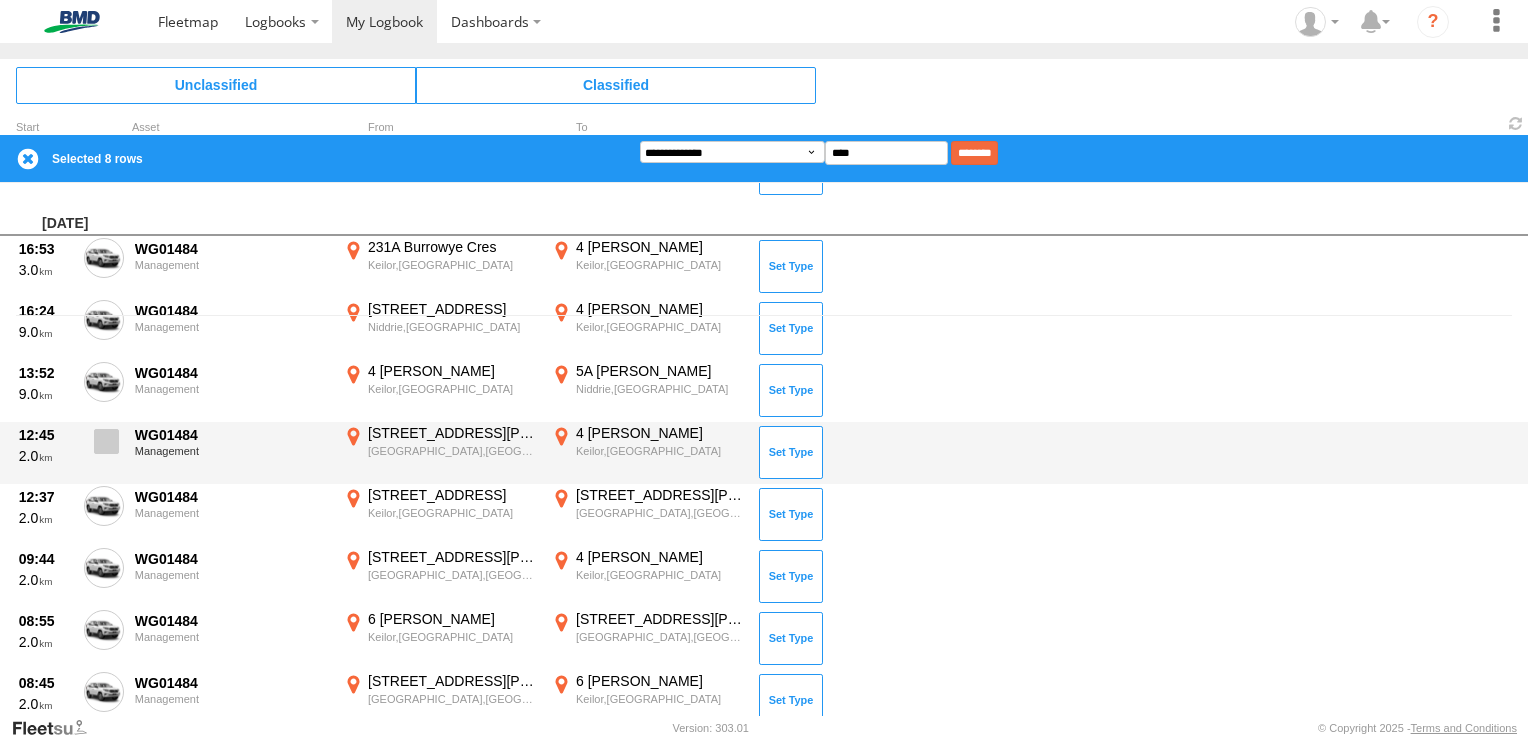 drag, startPoint x: 104, startPoint y: 442, endPoint x: 102, endPoint y: 470, distance: 28.071337 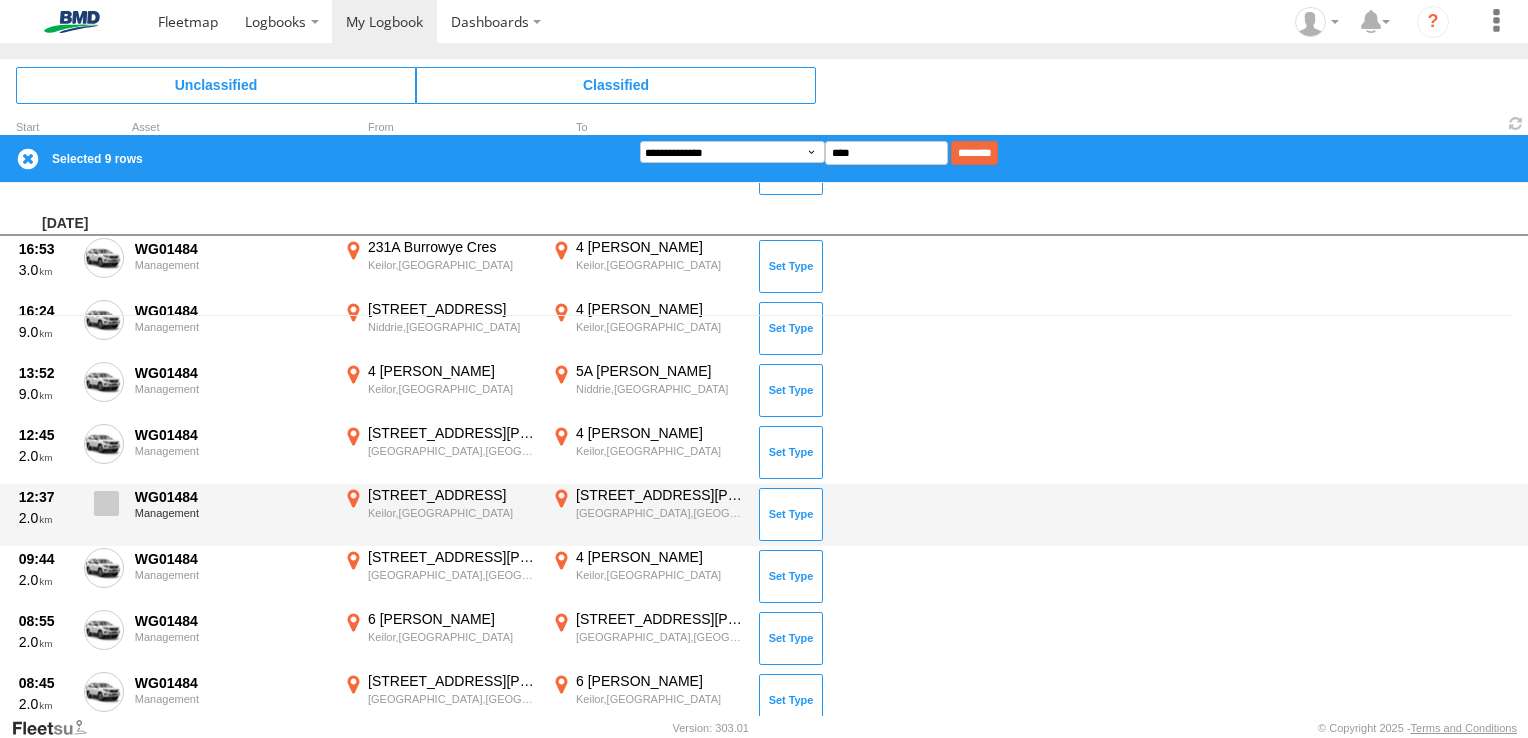 drag, startPoint x: 100, startPoint y: 498, endPoint x: 98, endPoint y: 528, distance: 30.066593 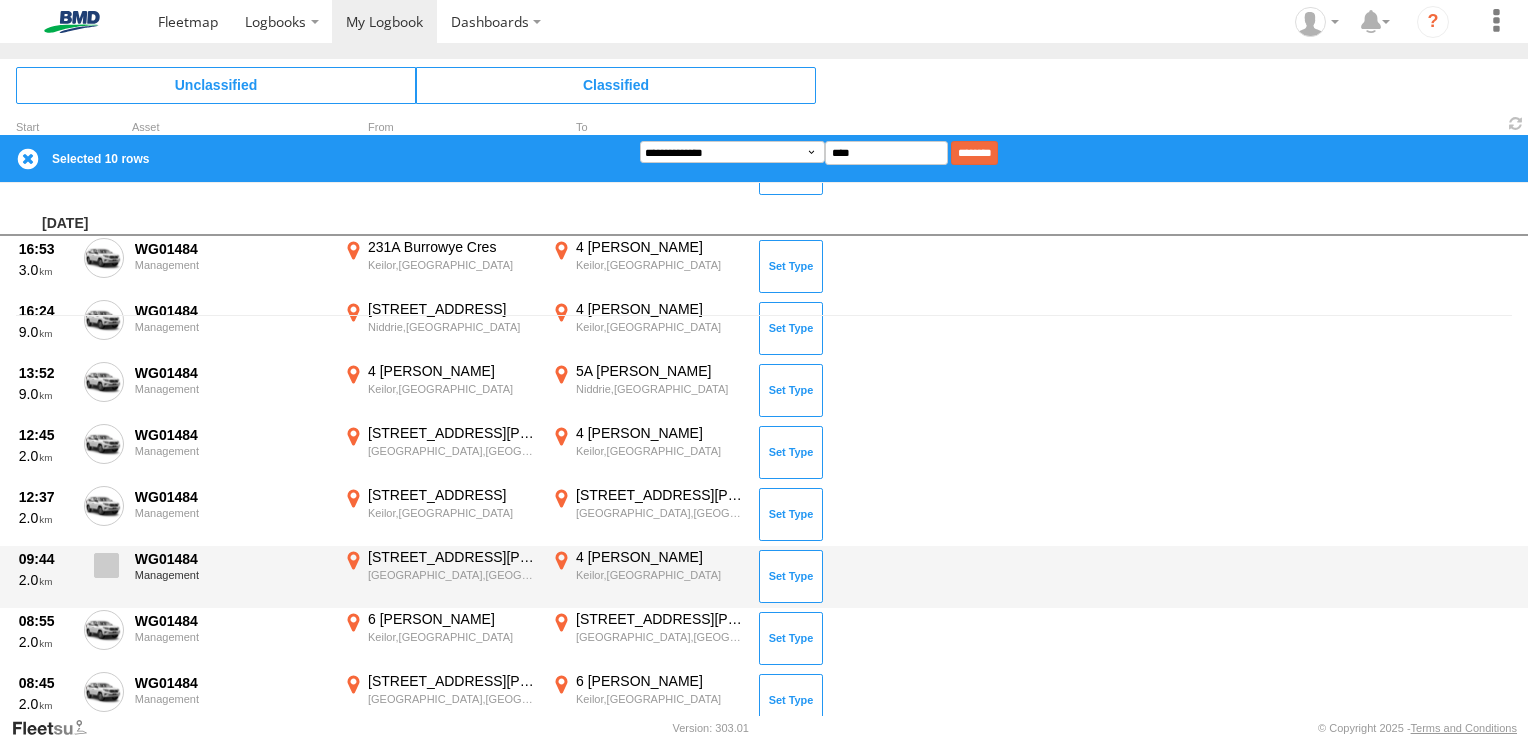 click at bounding box center [106, 565] 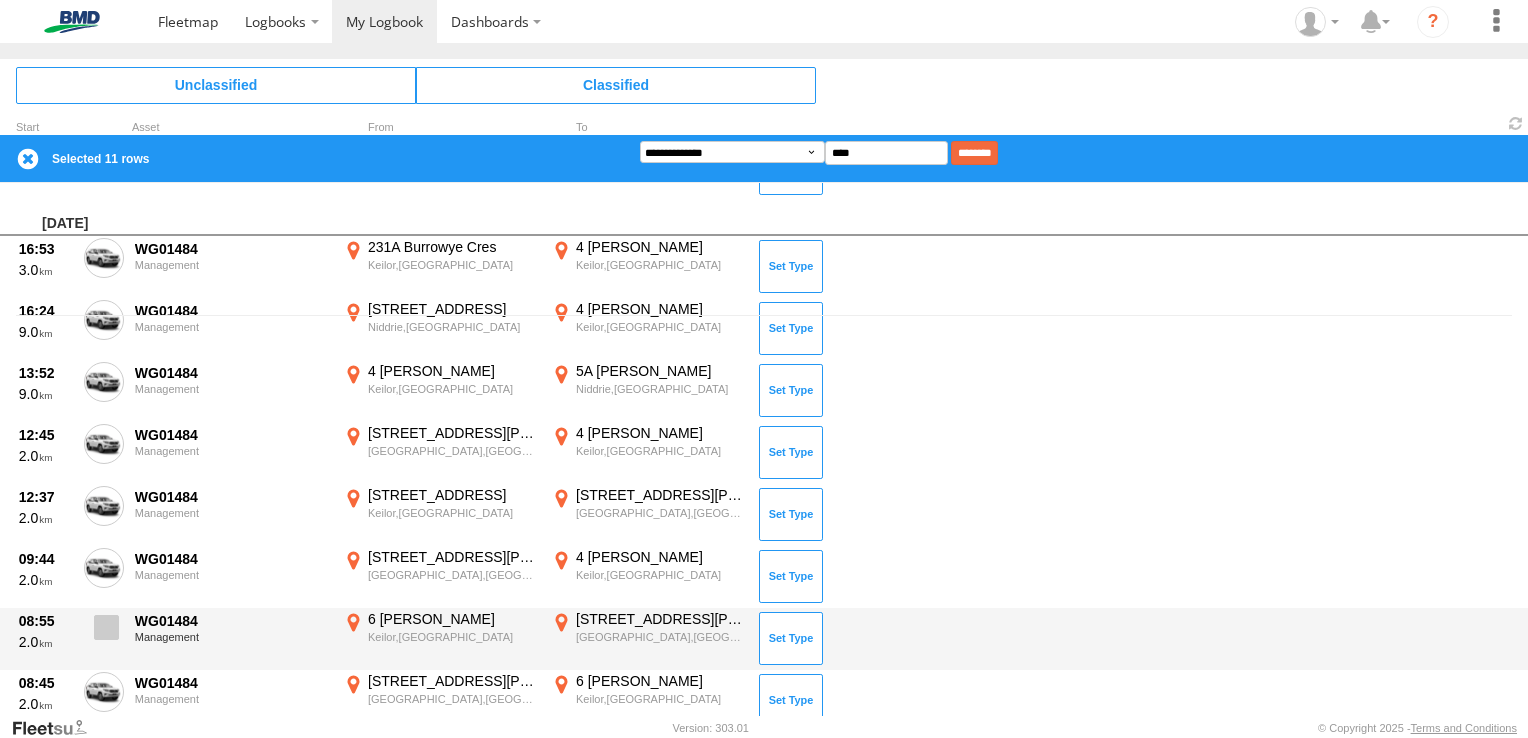 drag, startPoint x: 108, startPoint y: 629, endPoint x: 108, endPoint y: 666, distance: 37 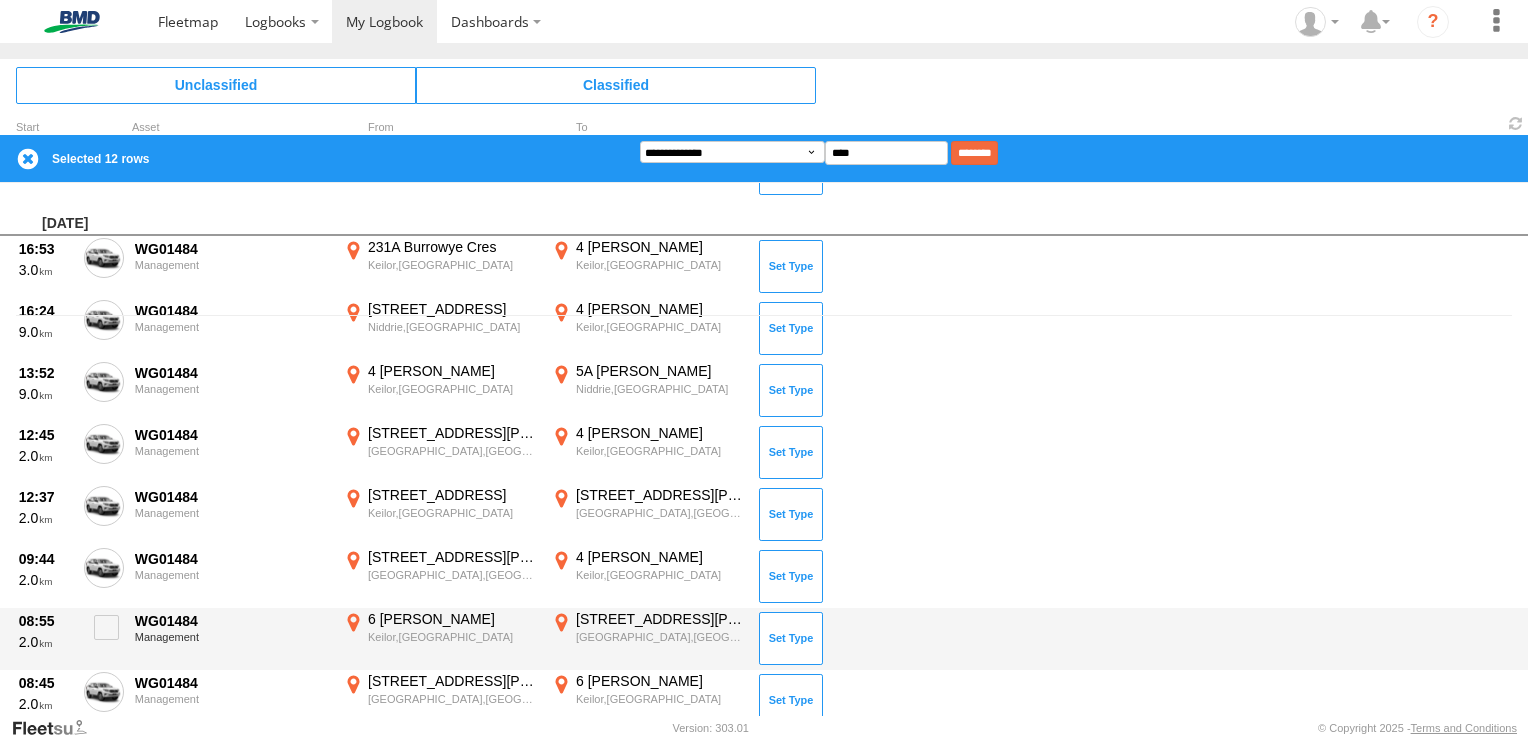 drag, startPoint x: 115, startPoint y: 702, endPoint x: 192, endPoint y: 617, distance: 114.69089 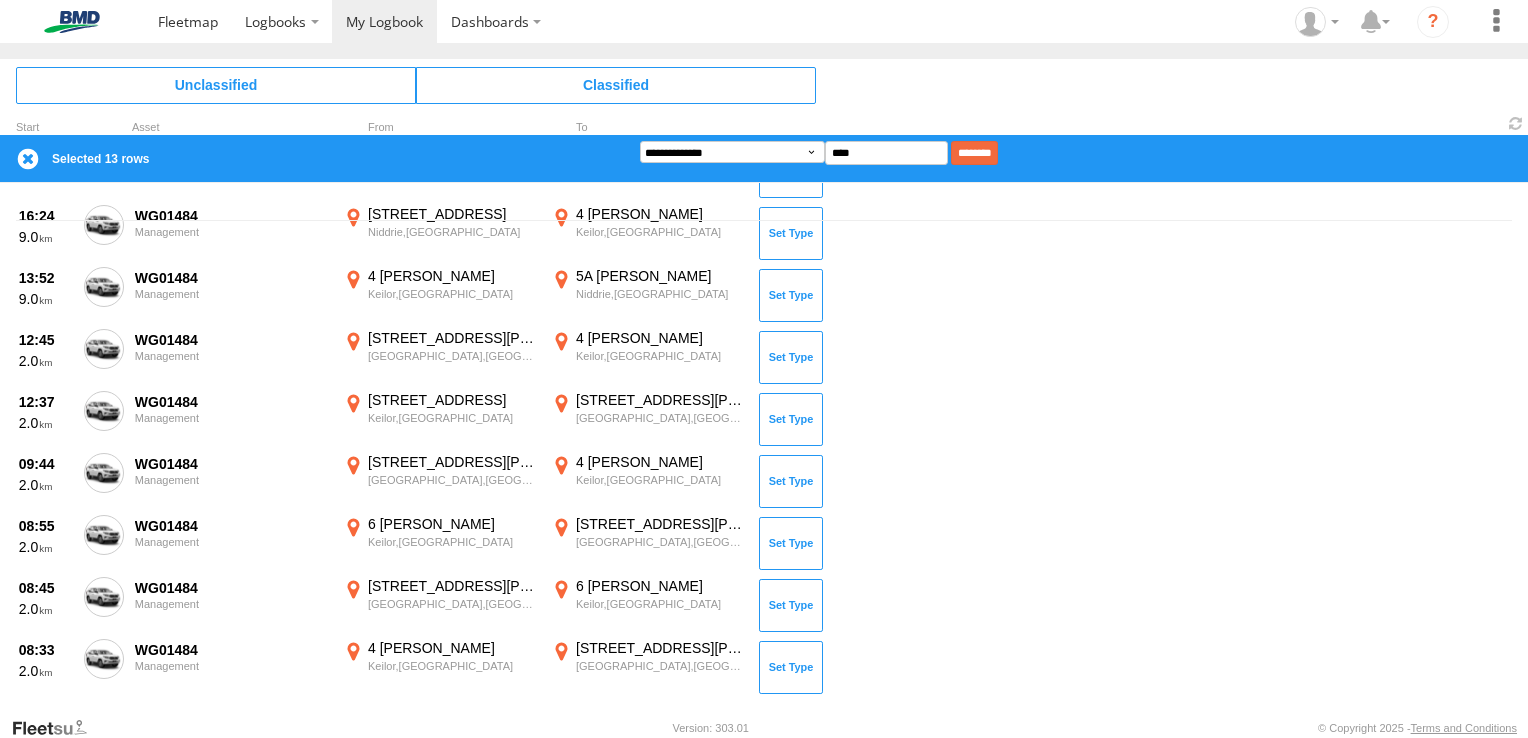 scroll, scrollTop: 648, scrollLeft: 0, axis: vertical 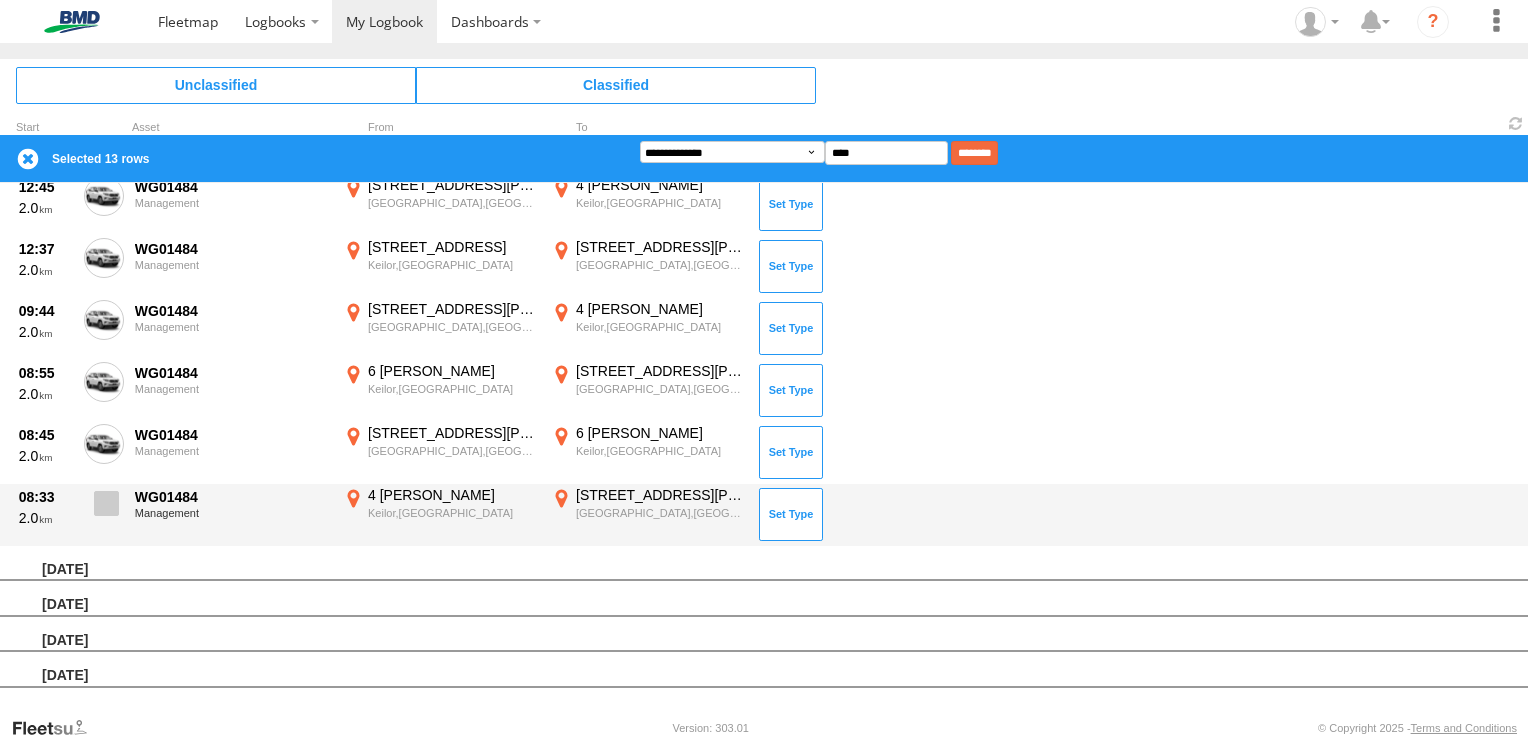 click at bounding box center [106, 503] 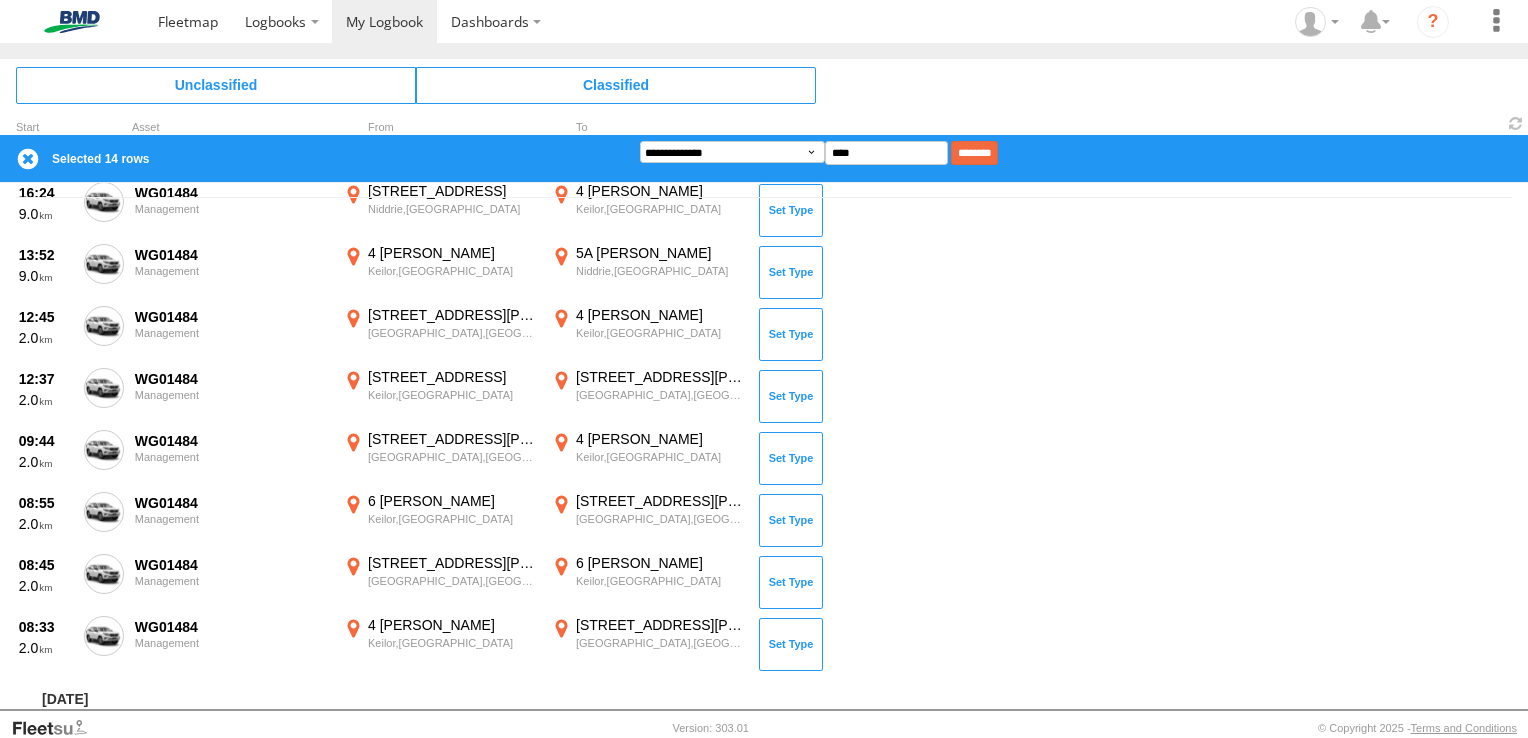scroll, scrollTop: 248, scrollLeft: 0, axis: vertical 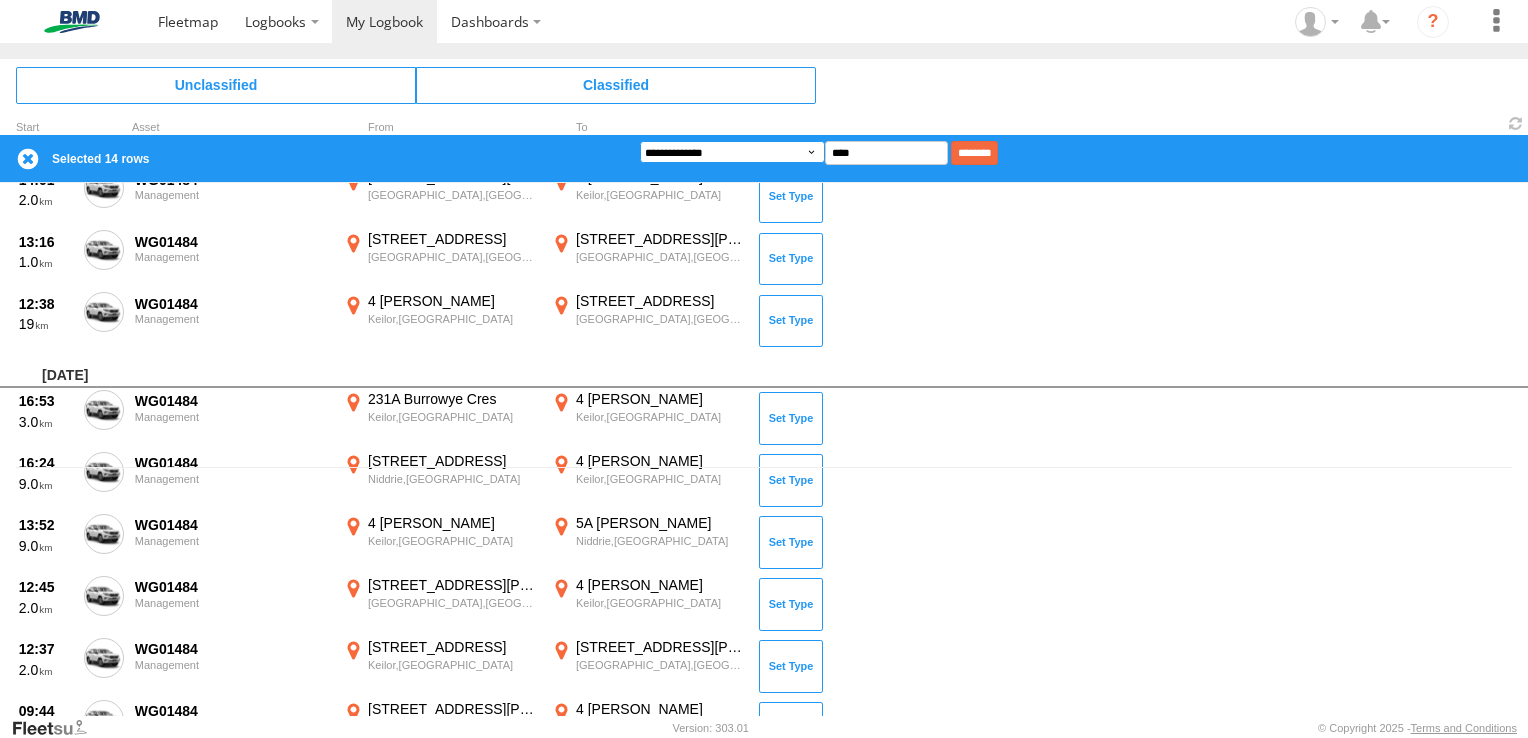 drag, startPoint x: 812, startPoint y: 151, endPoint x: 802, endPoint y: 152, distance: 10.049875 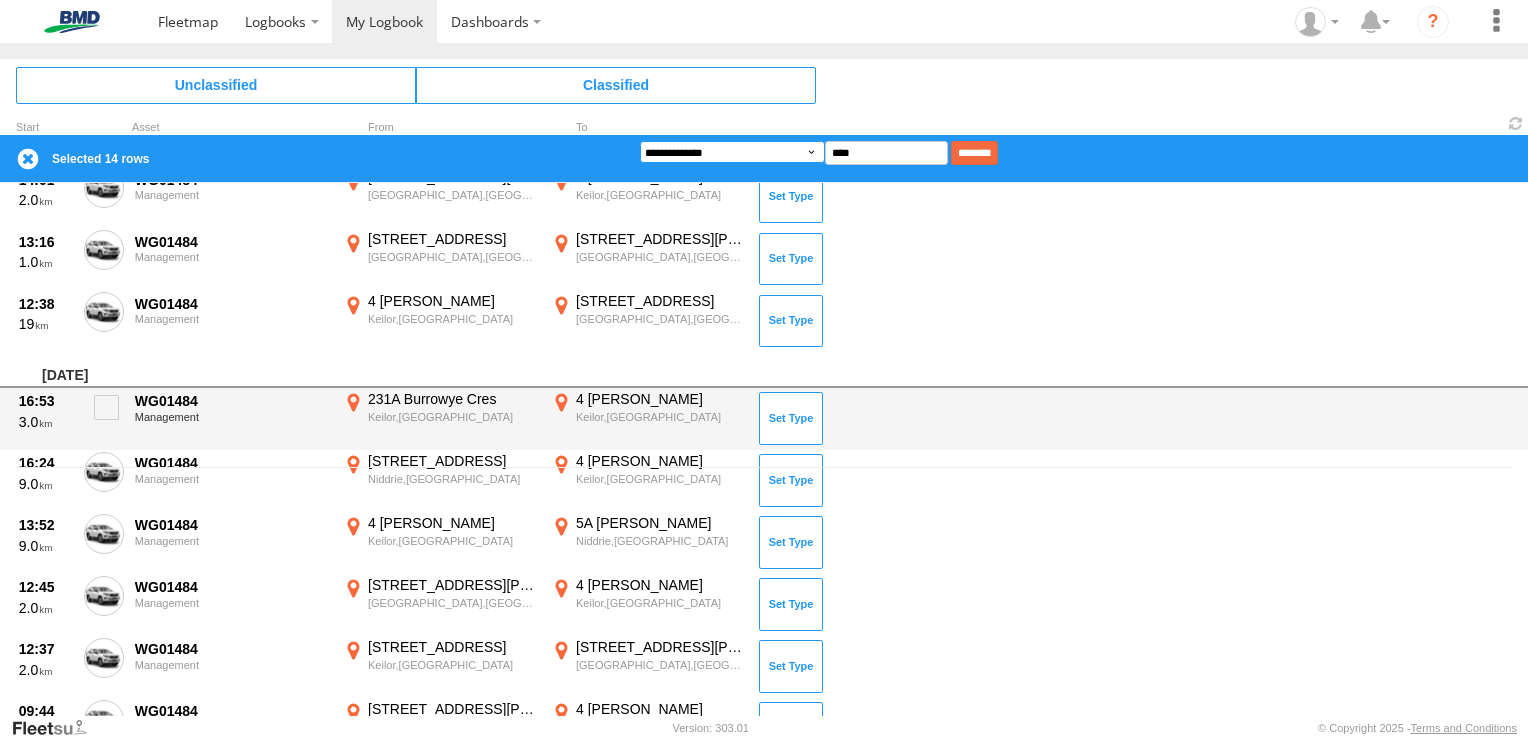 select on "**" 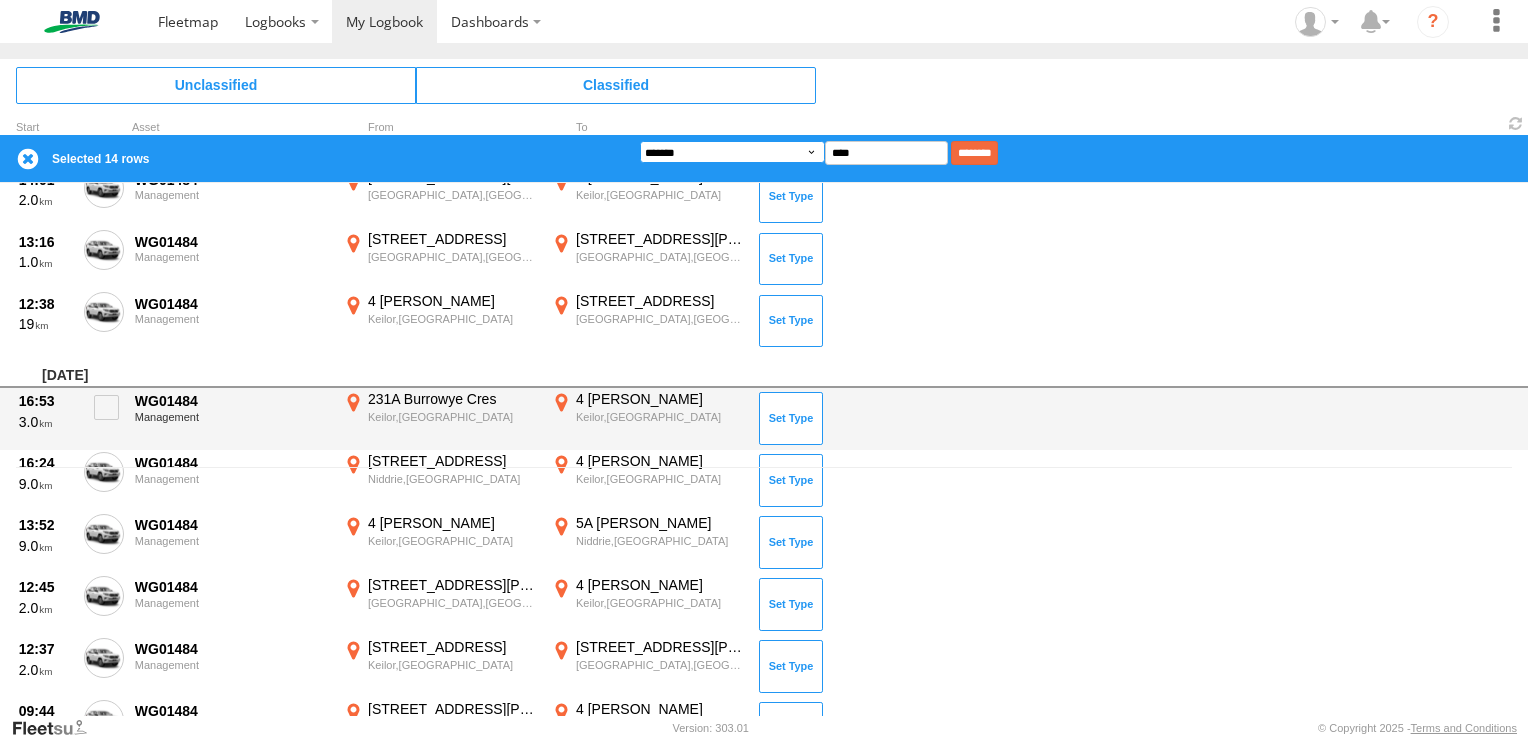 click on "**********" at bounding box center (732, 152) 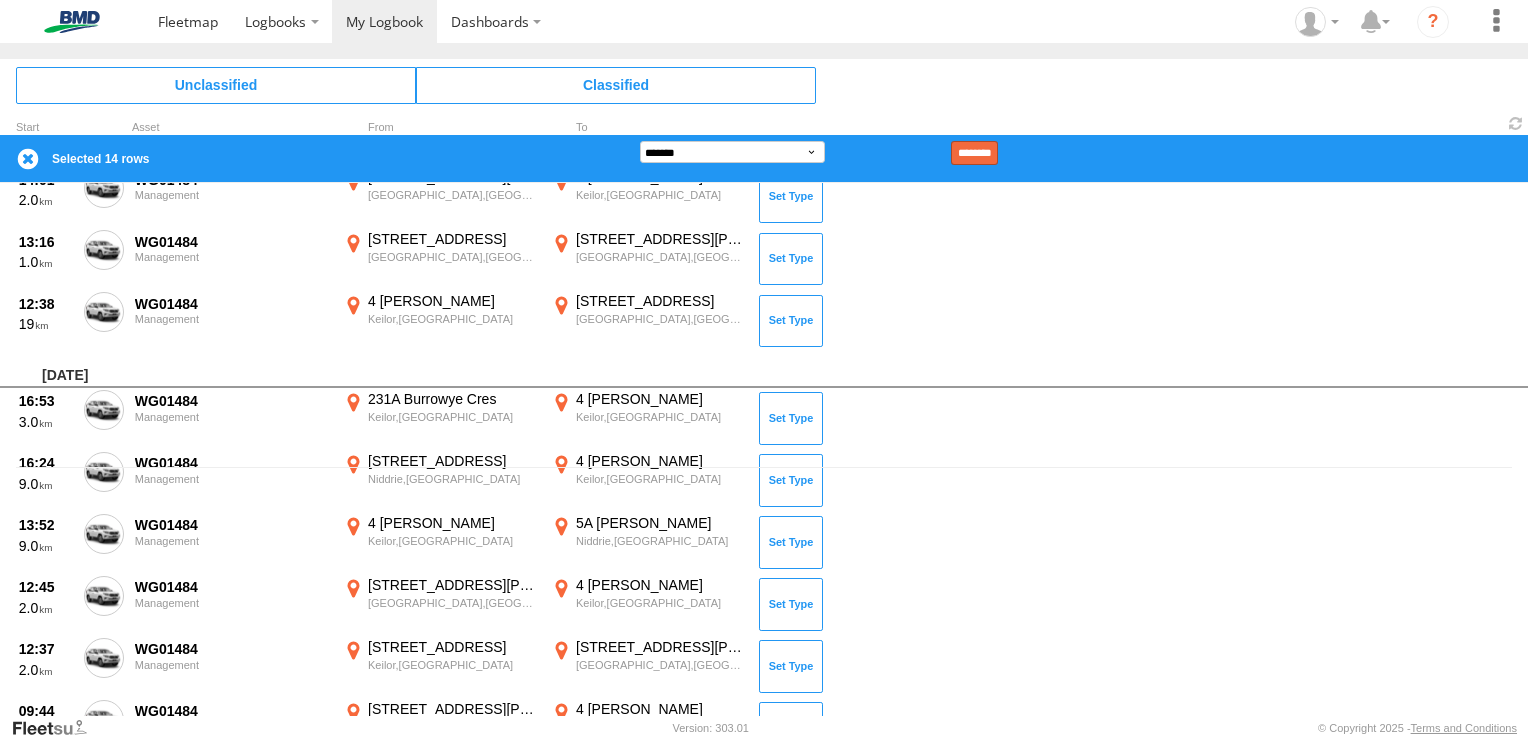 click on "********" at bounding box center [974, 153] 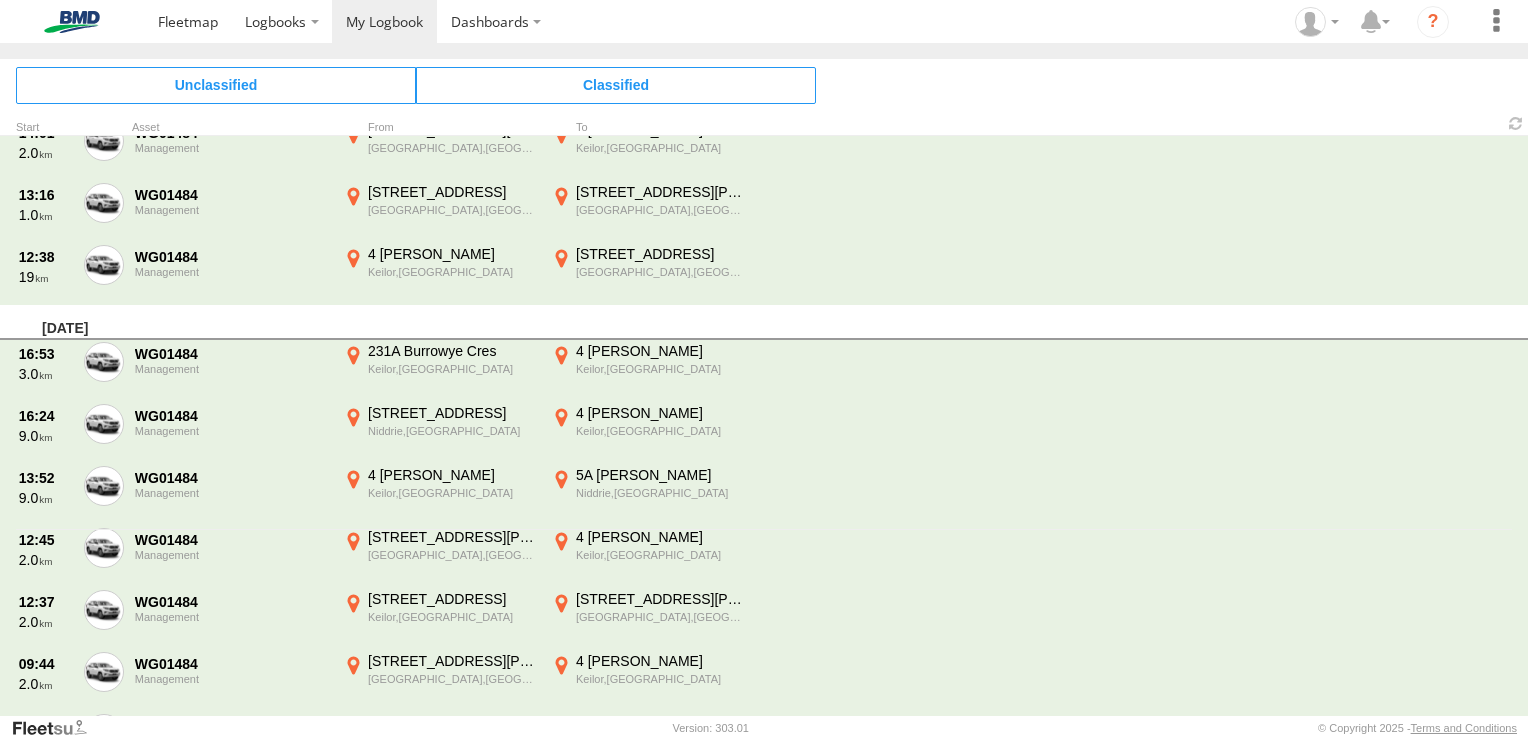 scroll, scrollTop: 0, scrollLeft: 0, axis: both 